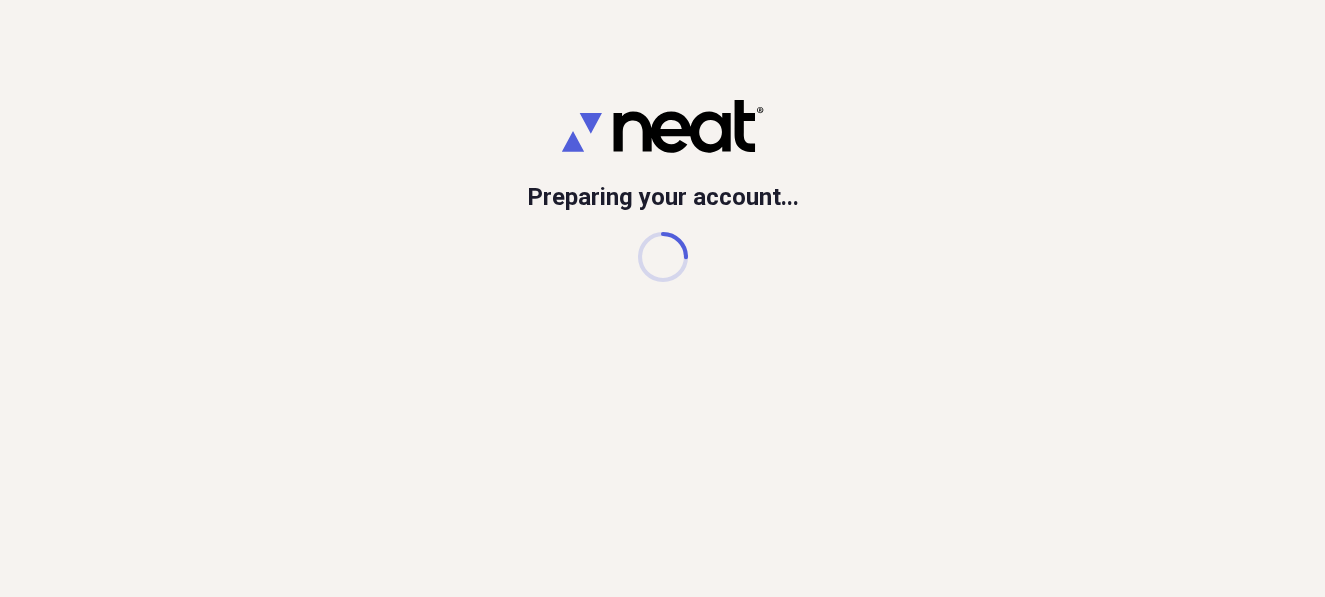 scroll, scrollTop: 0, scrollLeft: 0, axis: both 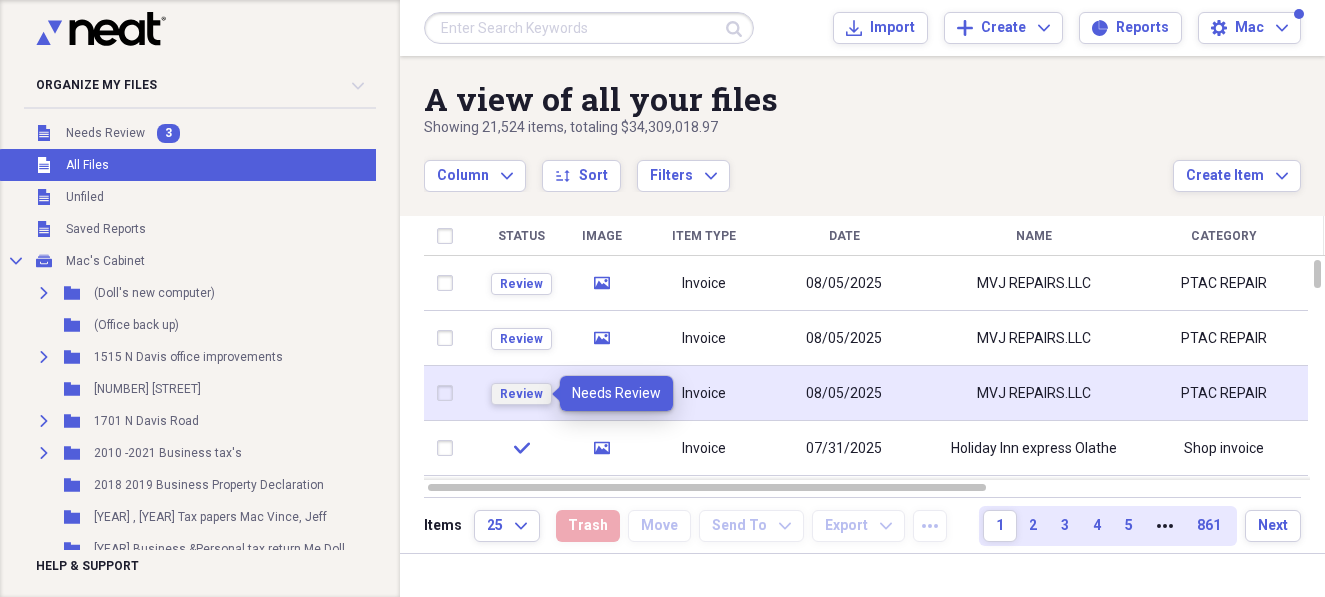click on "Review" at bounding box center [521, 394] 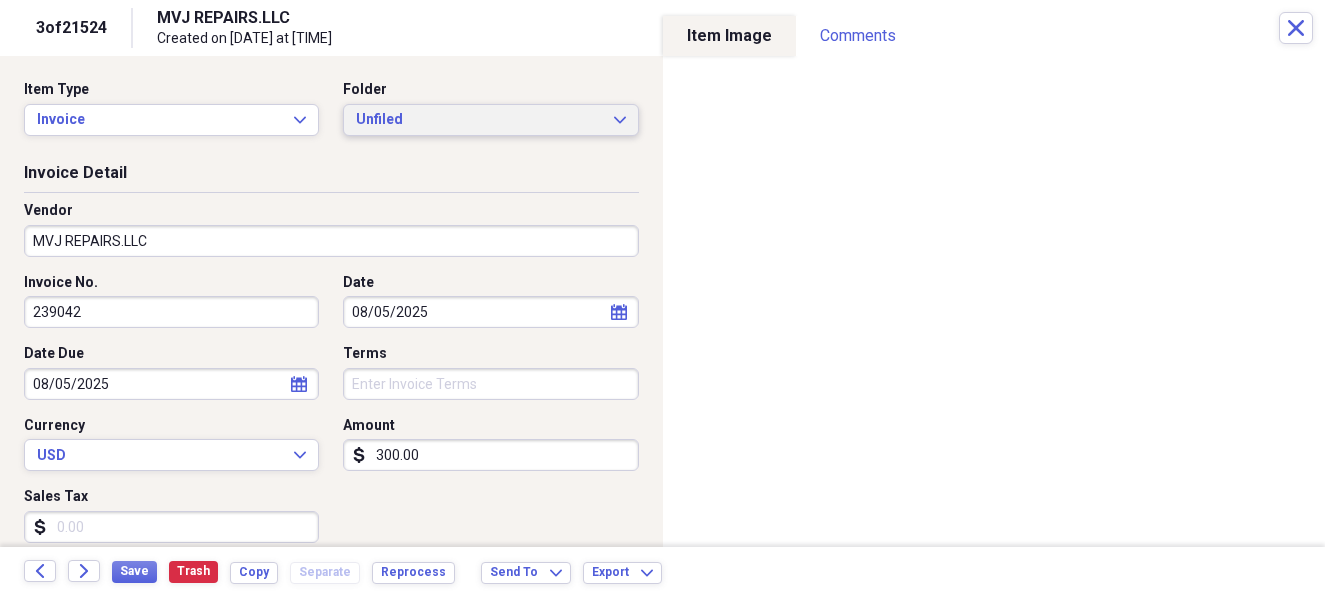 click on "Expand" 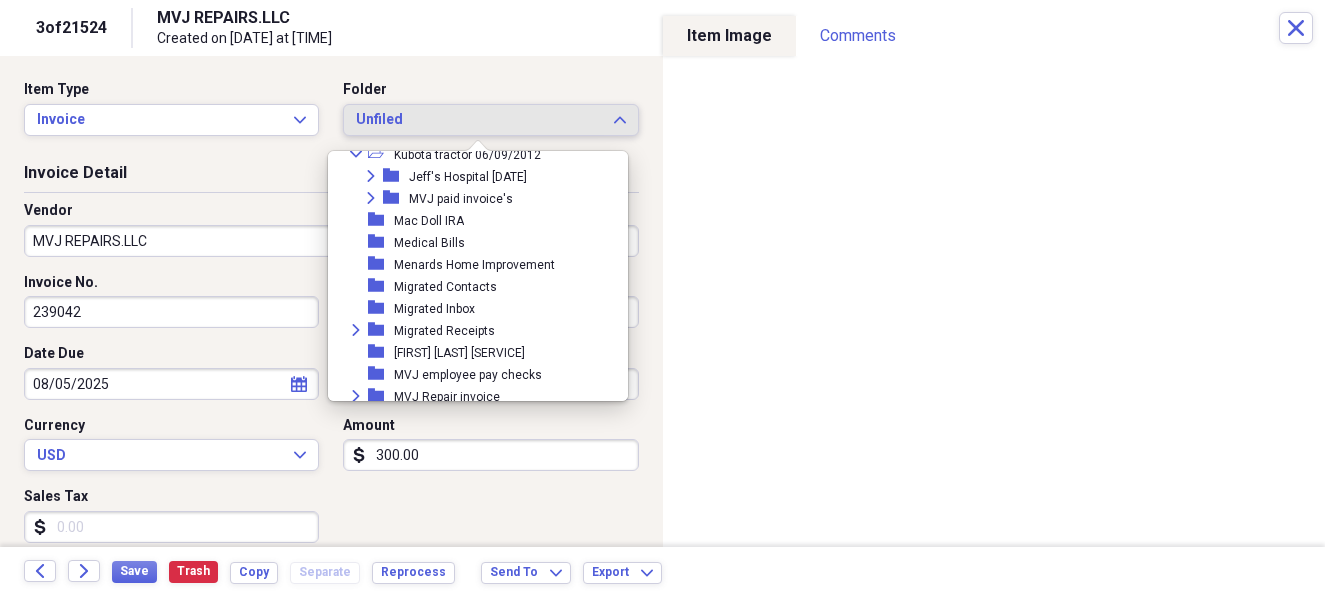 scroll, scrollTop: 2333, scrollLeft: 0, axis: vertical 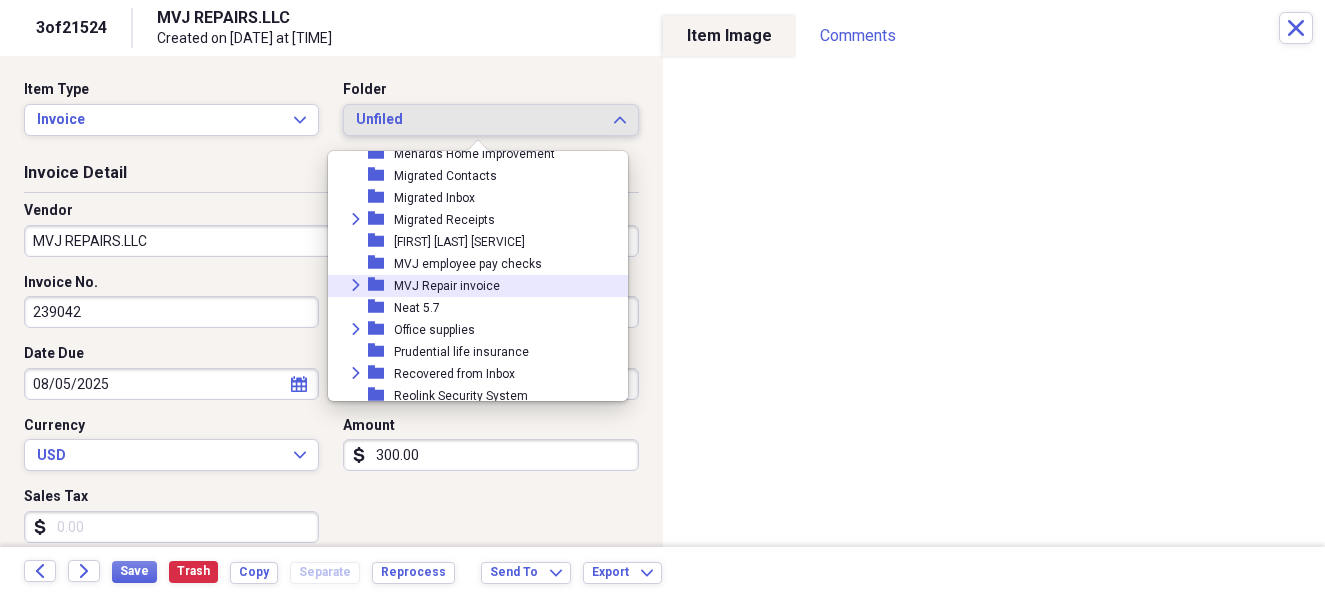 click on "MVJ Repair invoice" at bounding box center (447, 286) 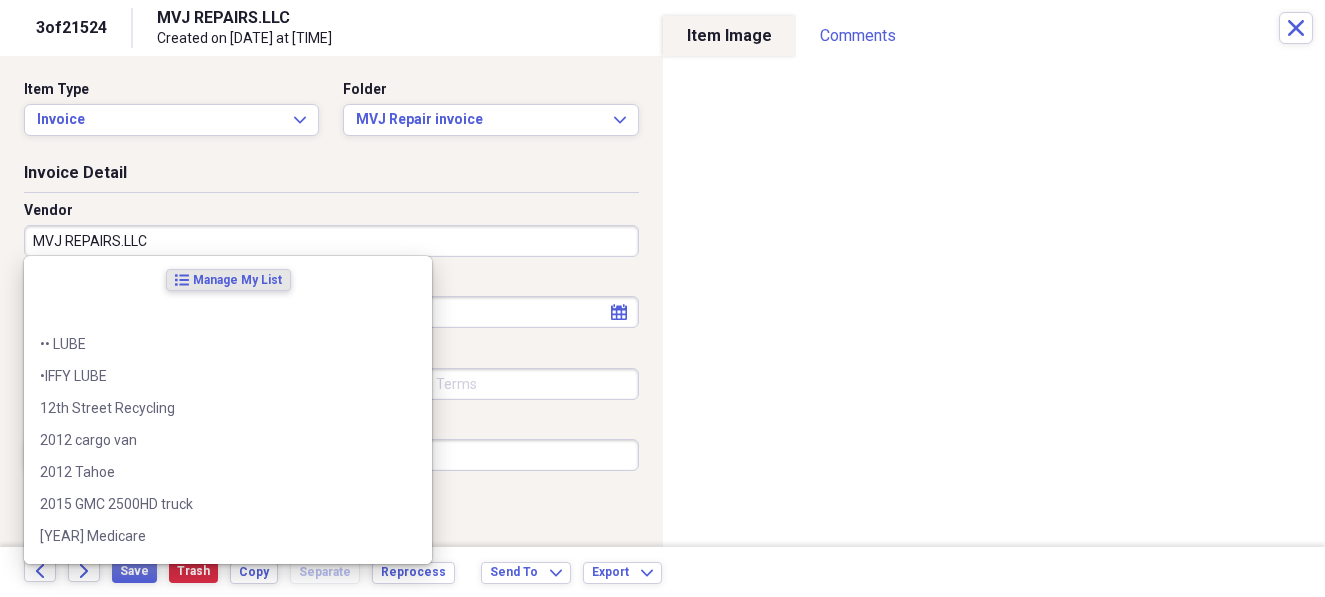 click on "MVJ REPAIRS.LLC" at bounding box center (331, 241) 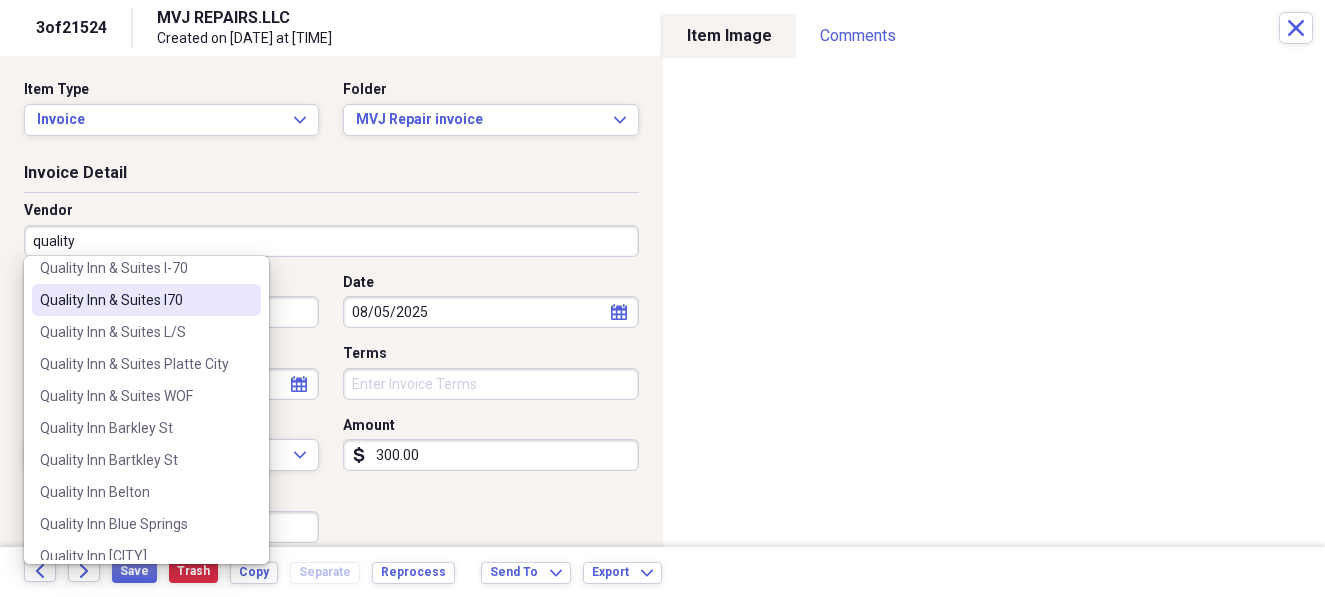scroll, scrollTop: 222, scrollLeft: 0, axis: vertical 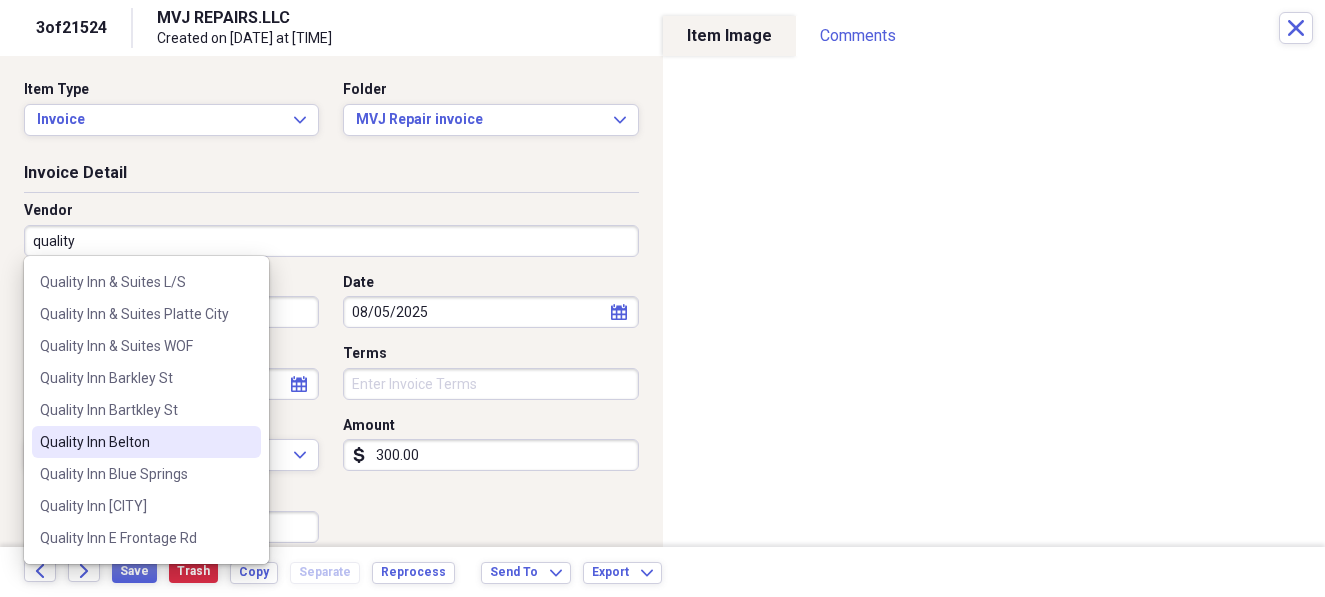 click on "Quality Inn Belton" at bounding box center (134, 442) 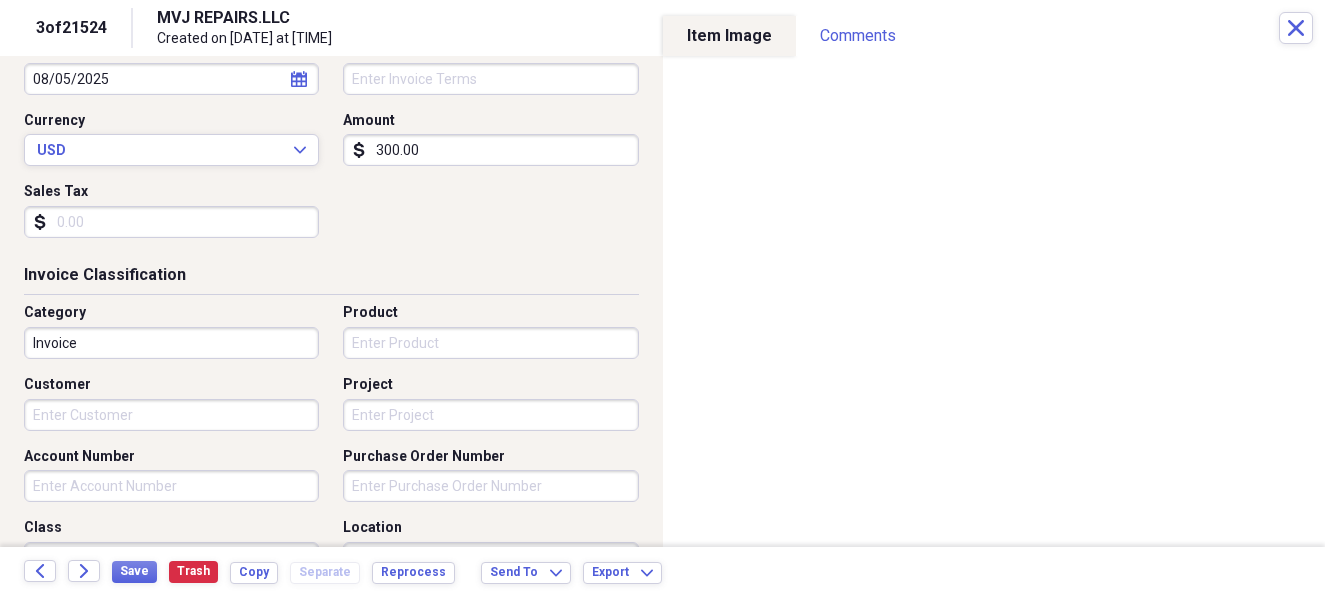 scroll, scrollTop: 333, scrollLeft: 0, axis: vertical 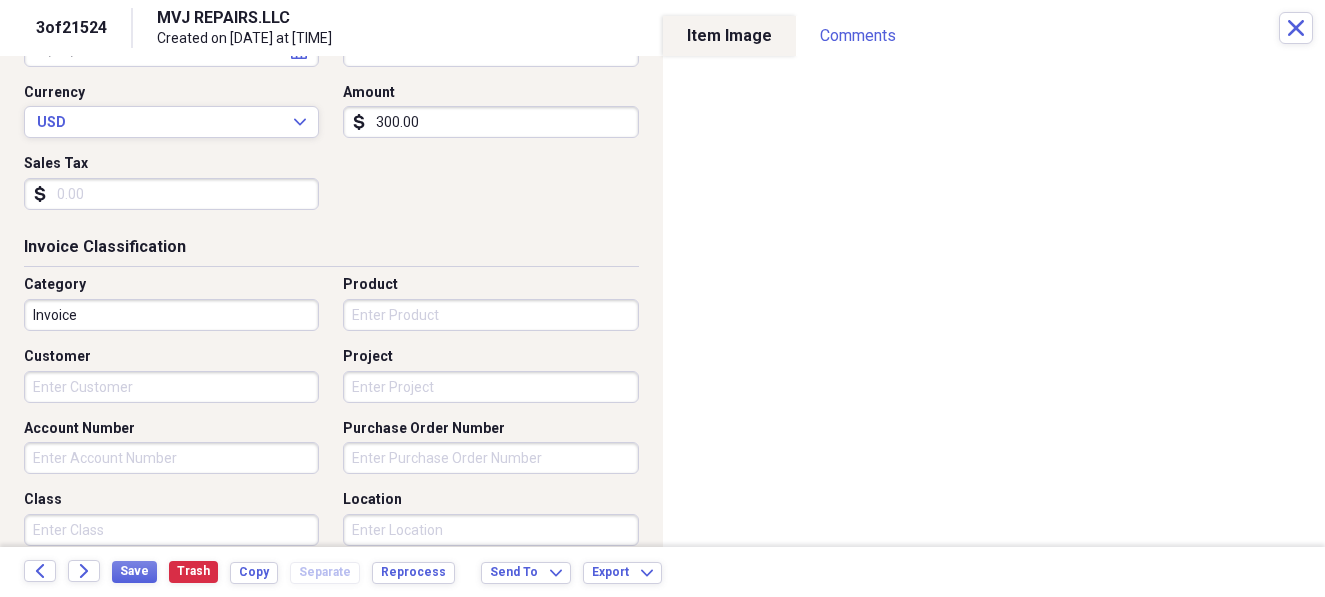 click on "Collapse Unfiled Needs Review 2 Unfiled All Files Unfiled Unfiled Unfiled Saved Reports Collapse My Cabinet Mac's Cabinet Add Folder Expand Folder (Doll's new computer) Add Folder Folder (Office back up) Add Folder Expand Folder [NUMBER] [STREET] office improvements Add Folder Folder [NUMBER] [STREET] Add Folder Expand Folder [NUMBER] [STREET] Add Folder Expand Folder [YEAR] -[YEAR] Business tax's Add Folder Folder [YEAR] [YEAR] Business Property Declaration Add Folder Folder [YEAR] , [YEAR] Tax papers Mac Vince, Jeff Add Folder Folder [YEAR] Business &Personal tax return Me Doll Add Folder Folder [YEAR] Company Insurance Add Folder Folder [YEAR] Estimate tax vouchers Add Folder Folder [YEAR] personal & Business tax assessment & paid receipt Add Folder Folder [YEAR] Tech support Kumar Alpha Technology Sedrvices Add Folder Folder [YEAR] Vince Jeff Tax returns Add Folder Folder [YEAR] Business & Personal Tax Papers Add Folder Folder [YEAR] Company Insurance Add Folder Folder [YEAR] Company Paid Dental Insurance Add Folder" at bounding box center [662, 298] 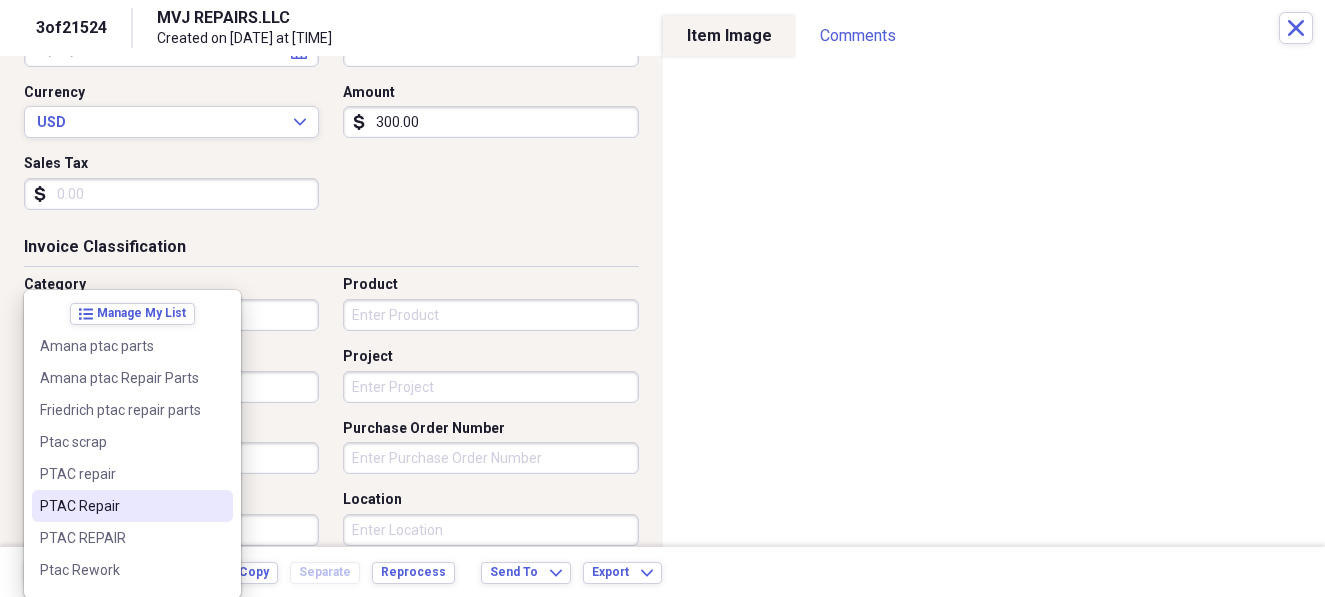 click on "PTAC Repair" at bounding box center [120, 506] 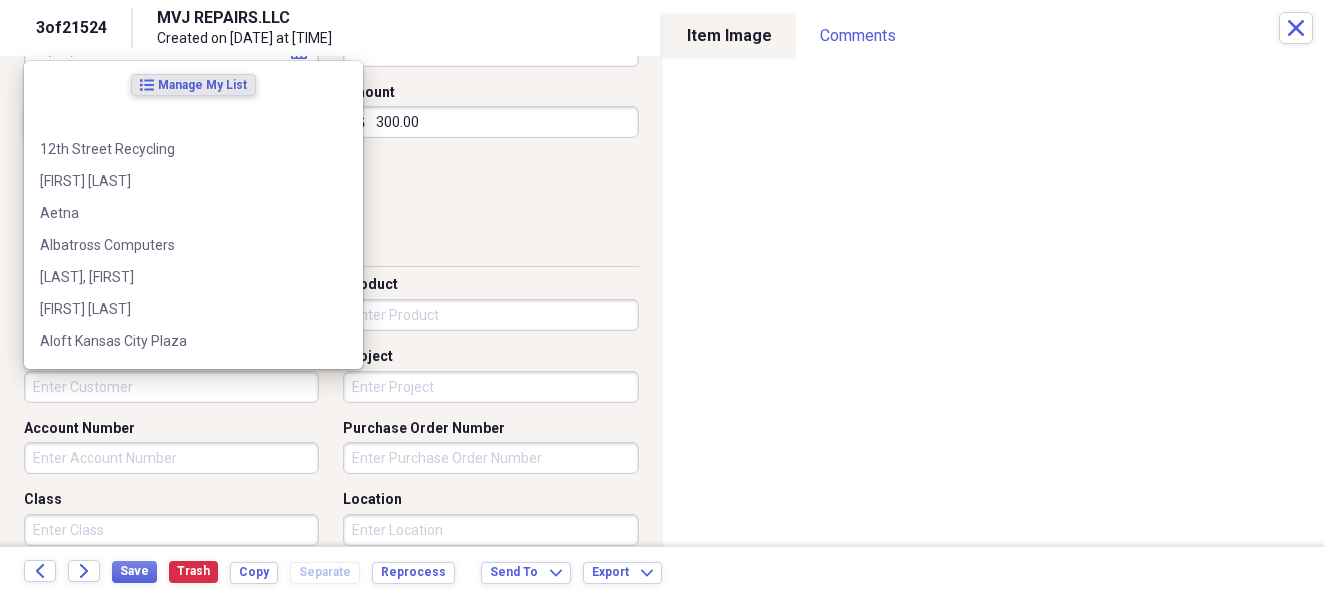 click on "Customer" at bounding box center (171, 387) 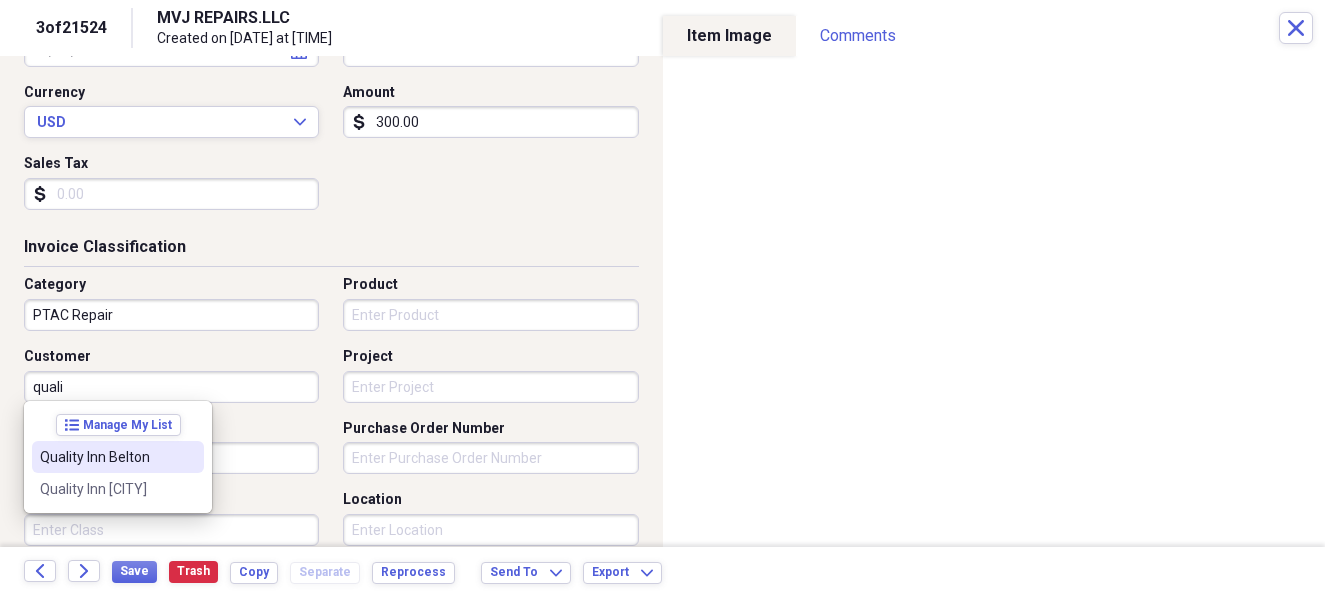 click on "Quality Inn Belton" at bounding box center (106, 457) 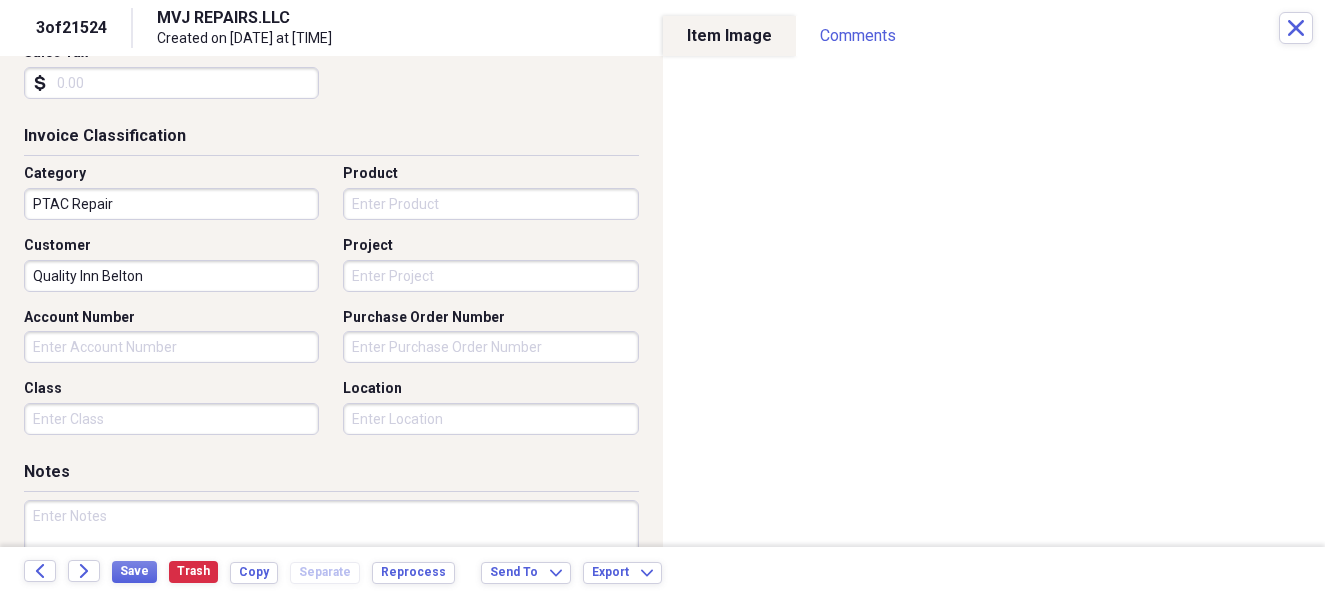 scroll, scrollTop: 555, scrollLeft: 0, axis: vertical 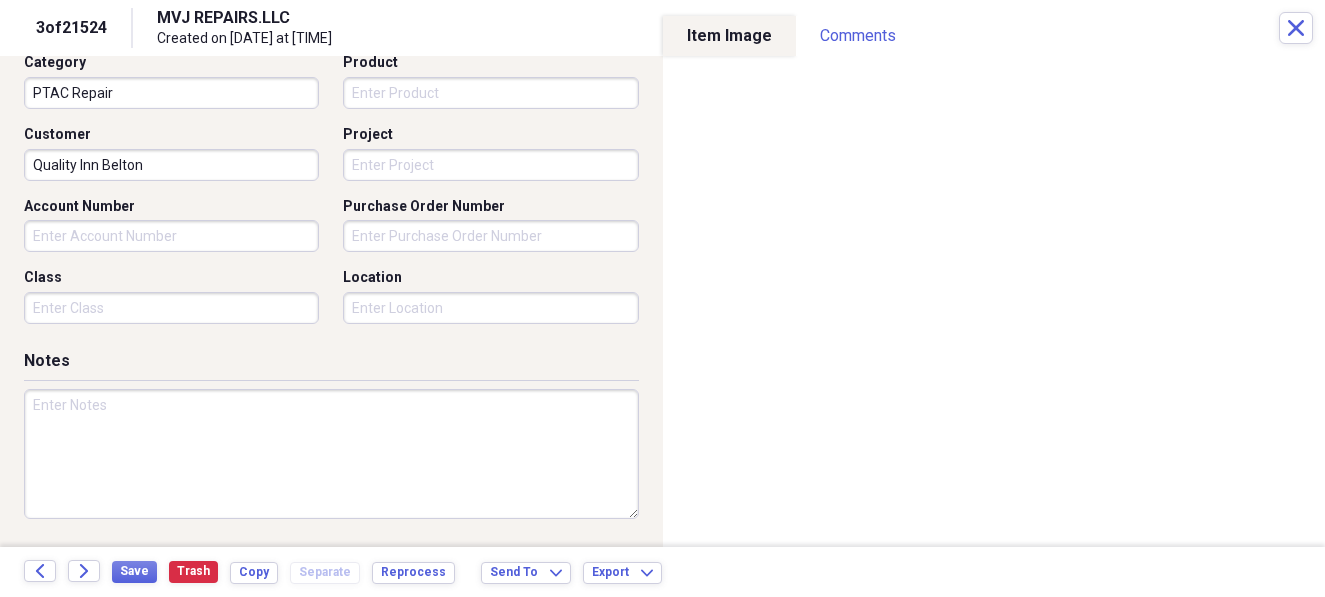 click at bounding box center (331, 454) 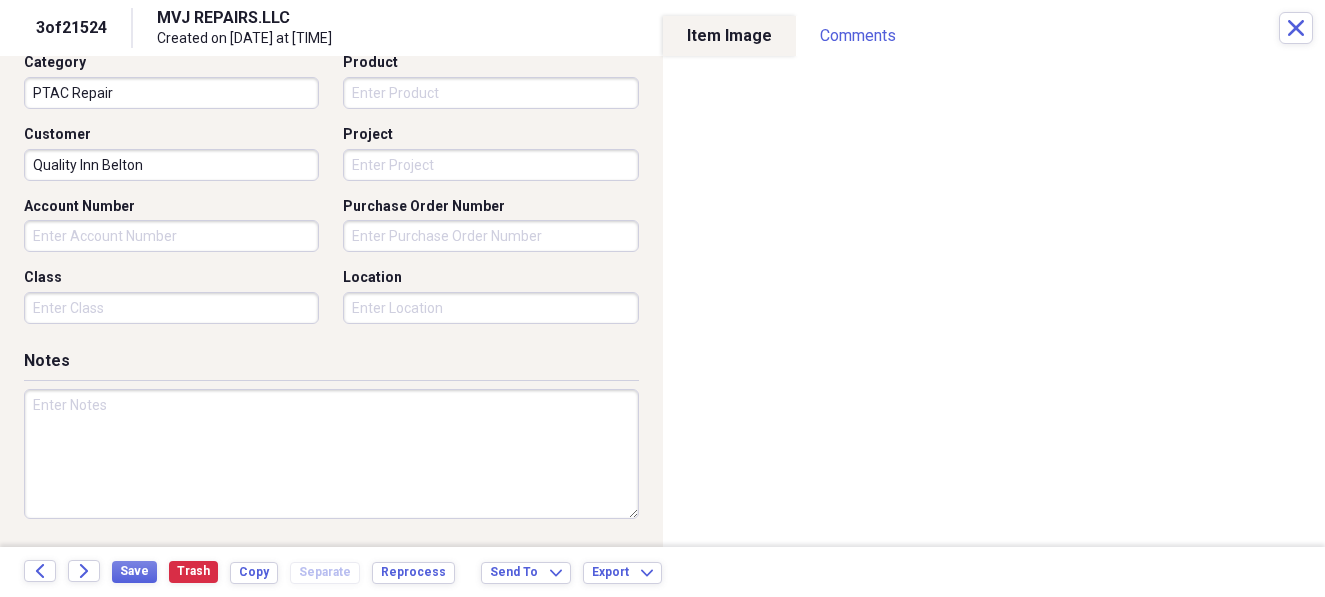 click at bounding box center (331, 454) 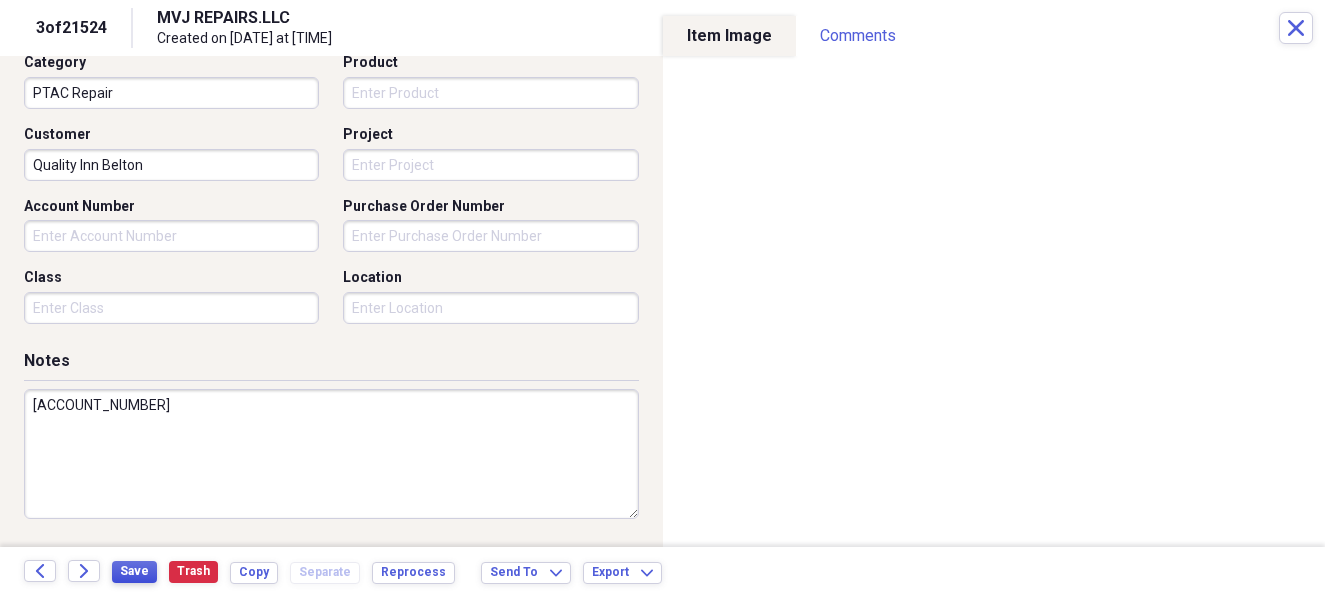 type on "[ACCOUNT_NUMBER]" 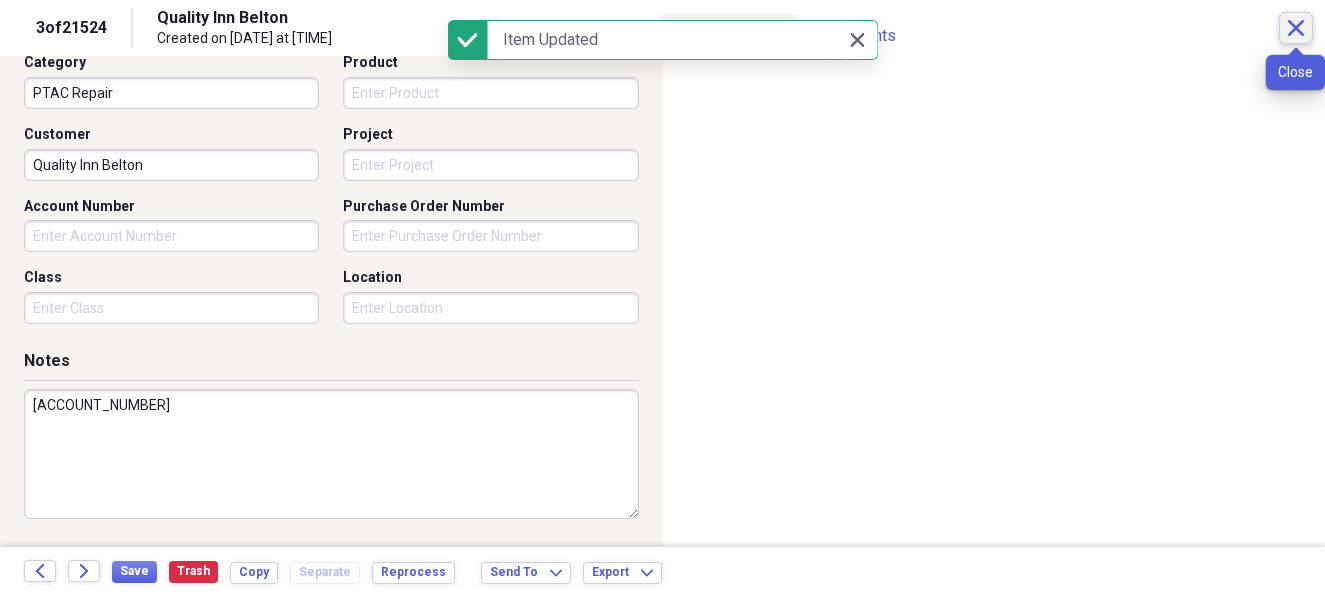click 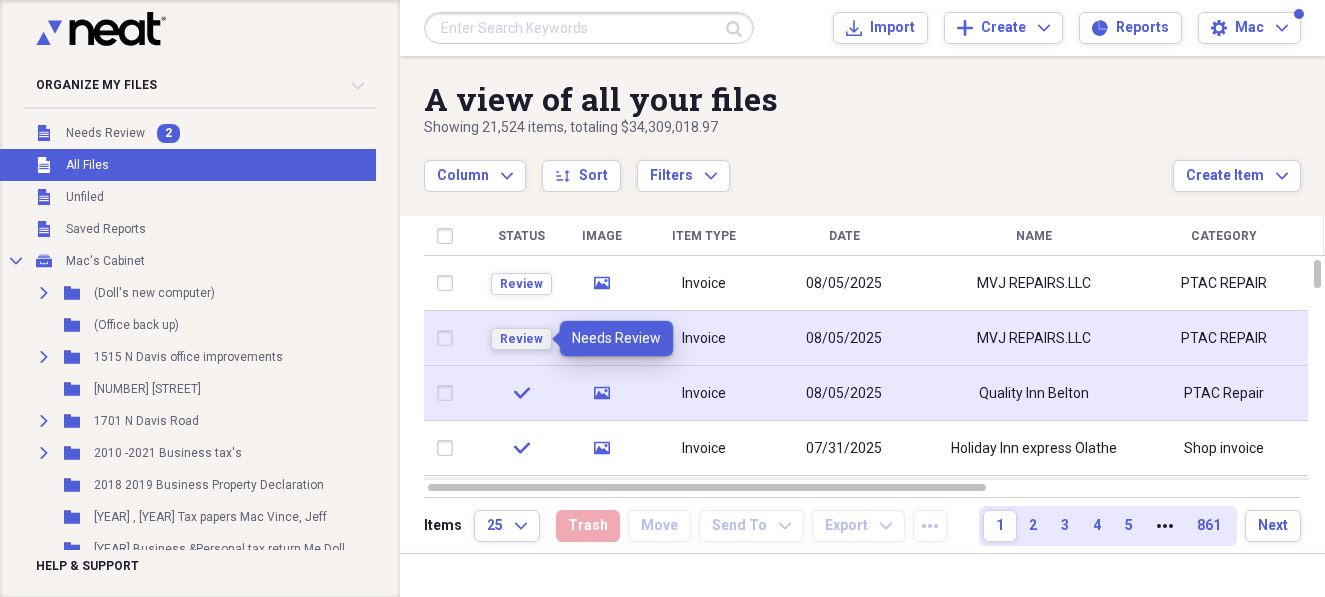 click on "Review" at bounding box center [521, 339] 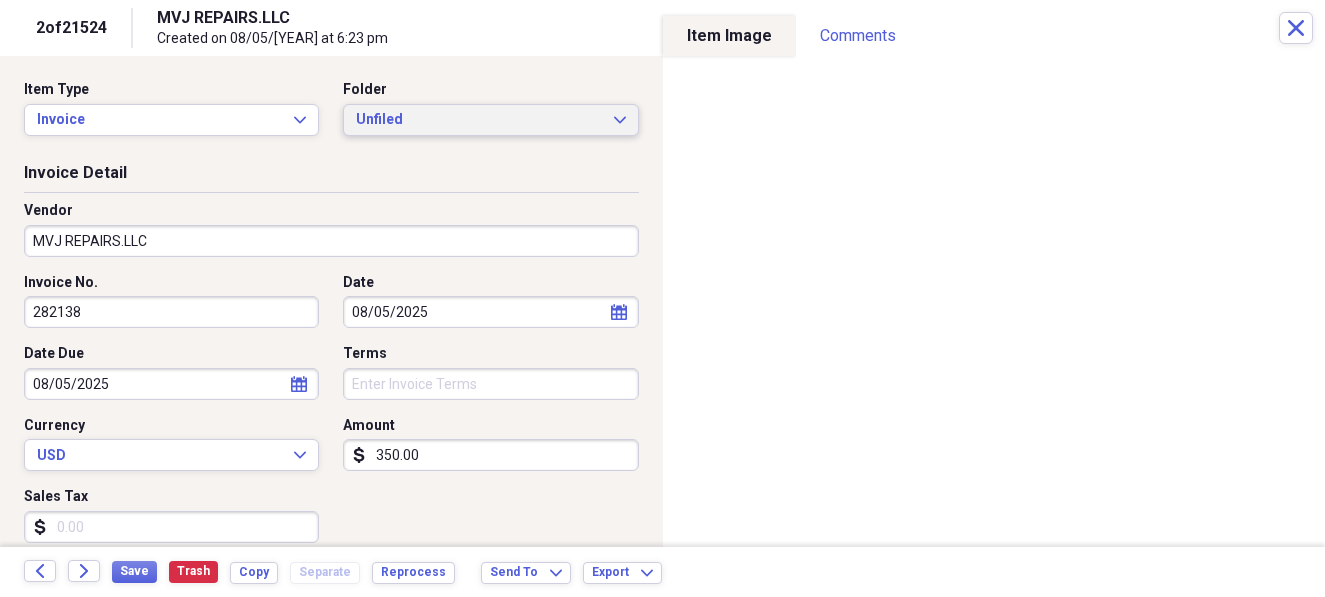 click on "Expand" 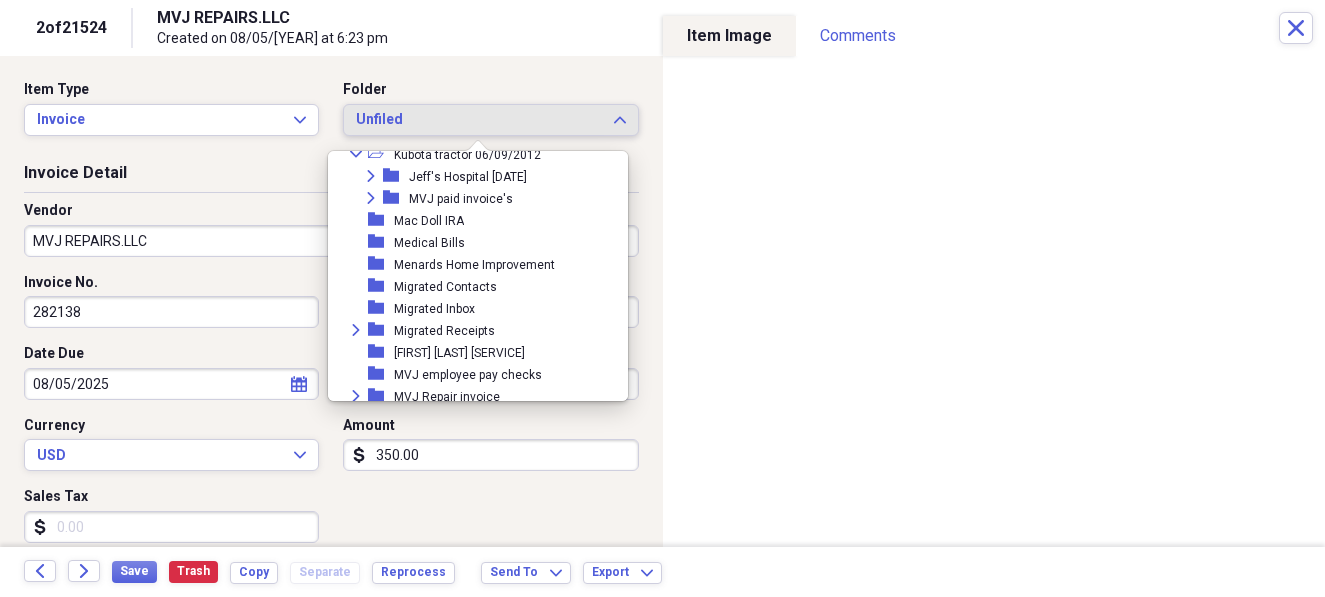 scroll, scrollTop: 2333, scrollLeft: 0, axis: vertical 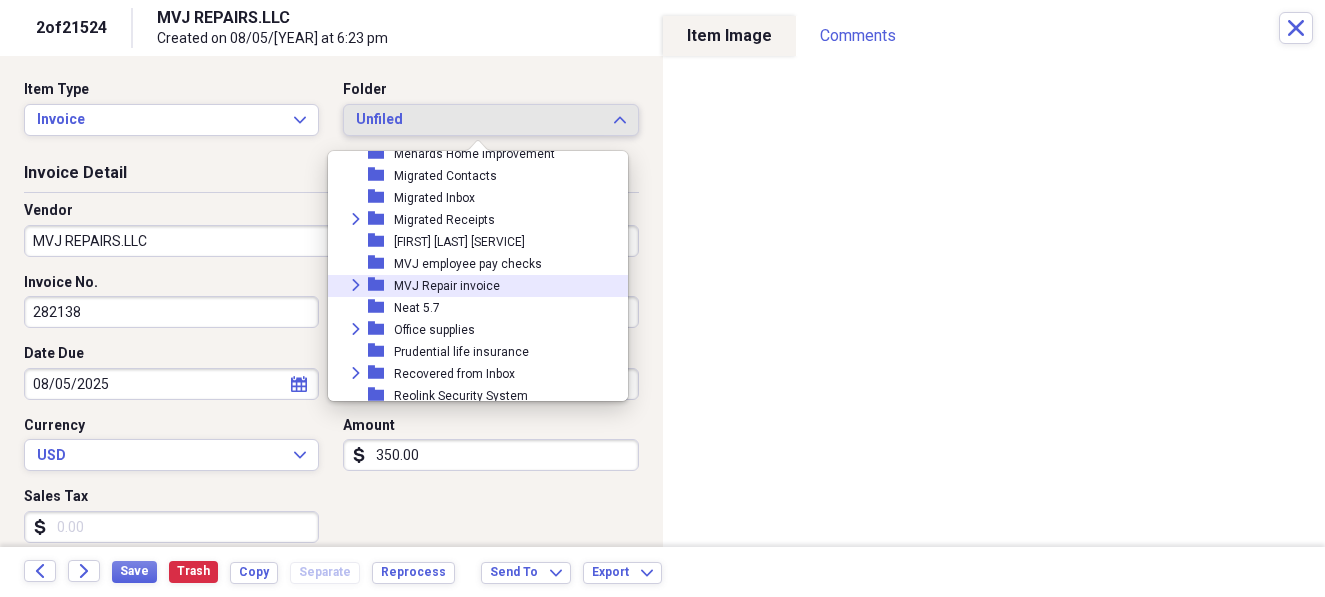 click on "MVJ Repair invoice" at bounding box center (447, 286) 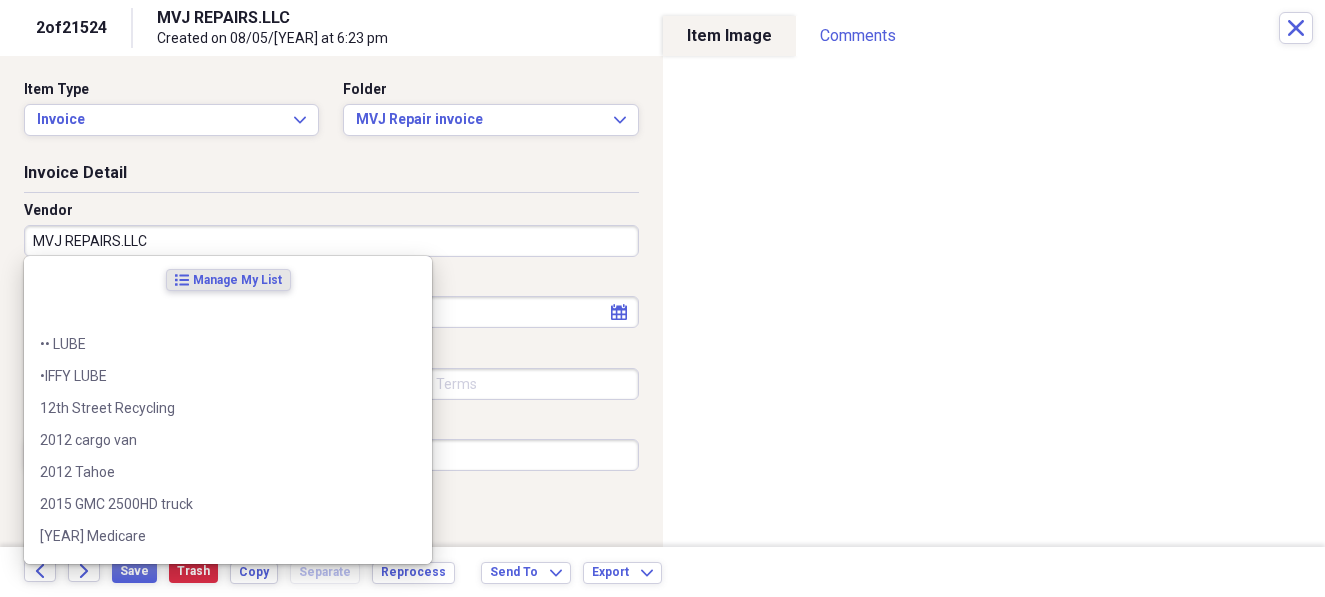 click on "MVJ REPAIRS.LLC" at bounding box center [331, 241] 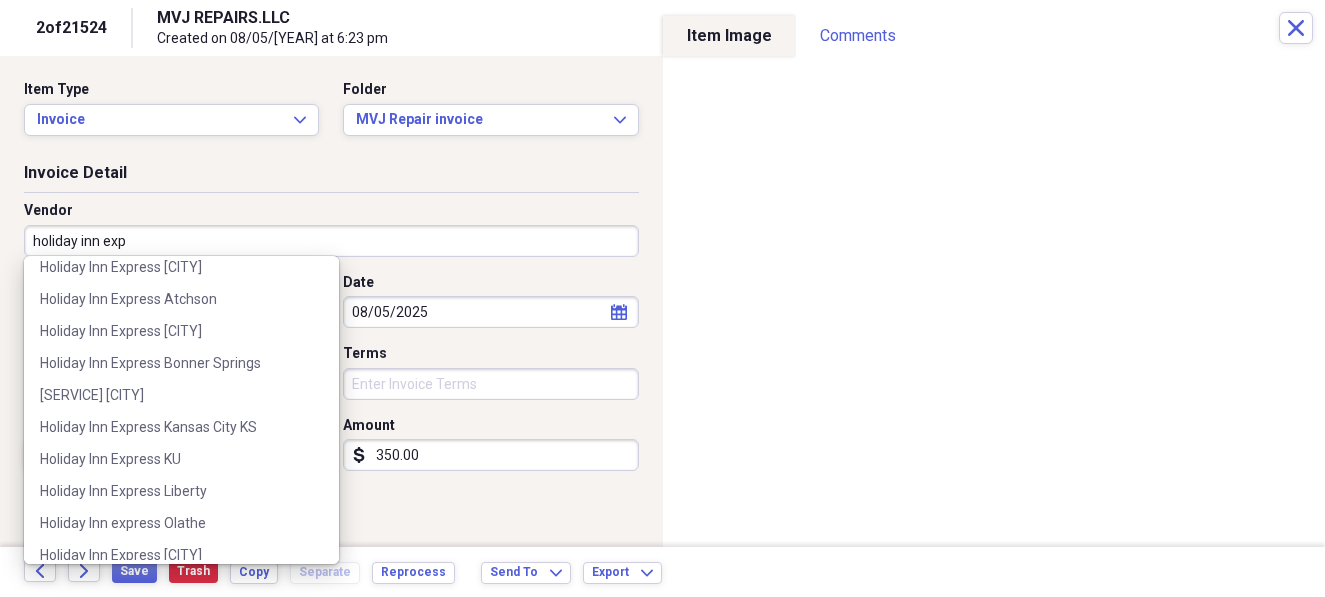 scroll, scrollTop: 444, scrollLeft: 0, axis: vertical 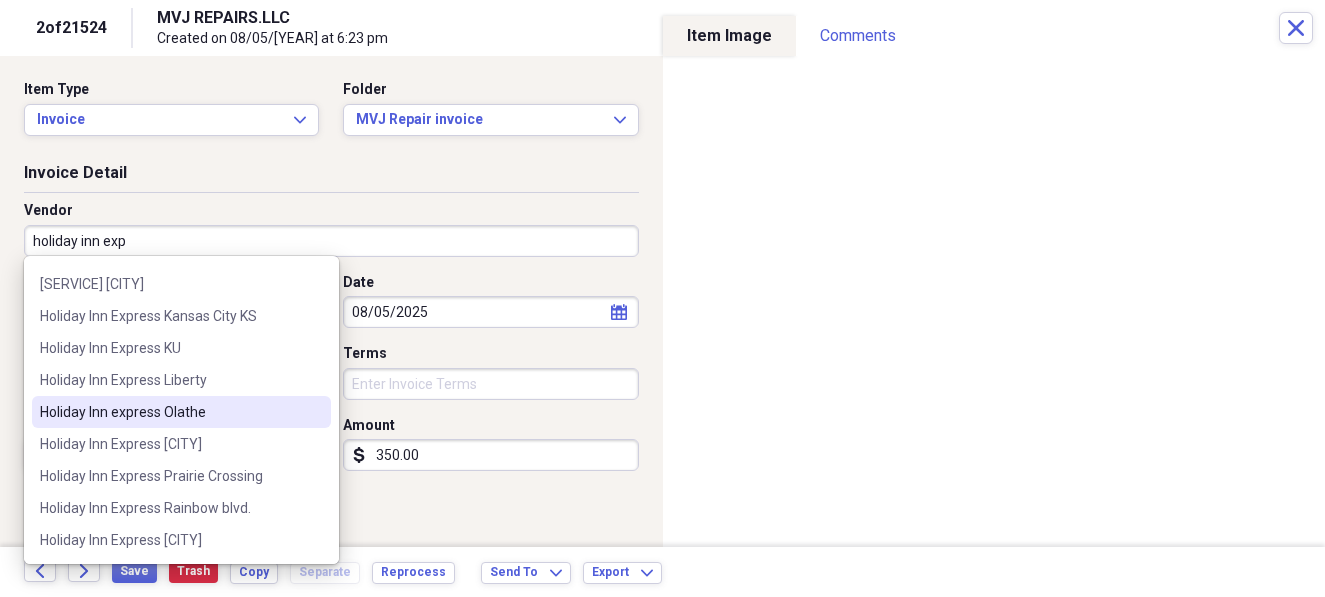 click on "Holiday Inn express Olathe" at bounding box center [169, 412] 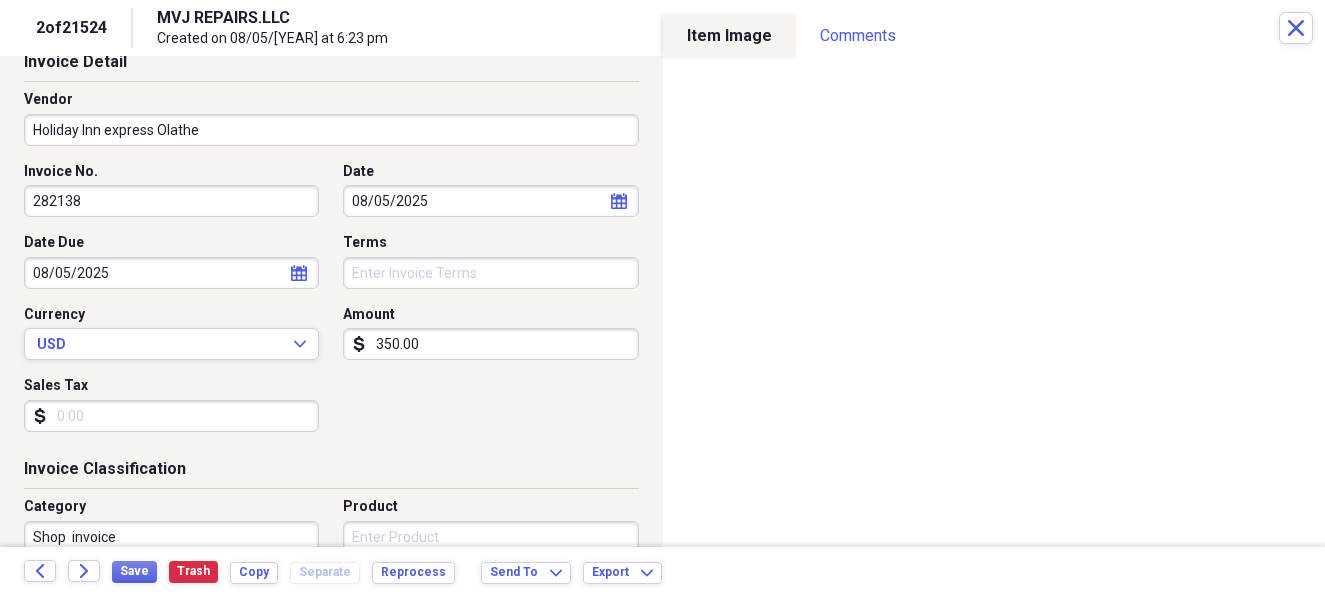 scroll, scrollTop: 222, scrollLeft: 0, axis: vertical 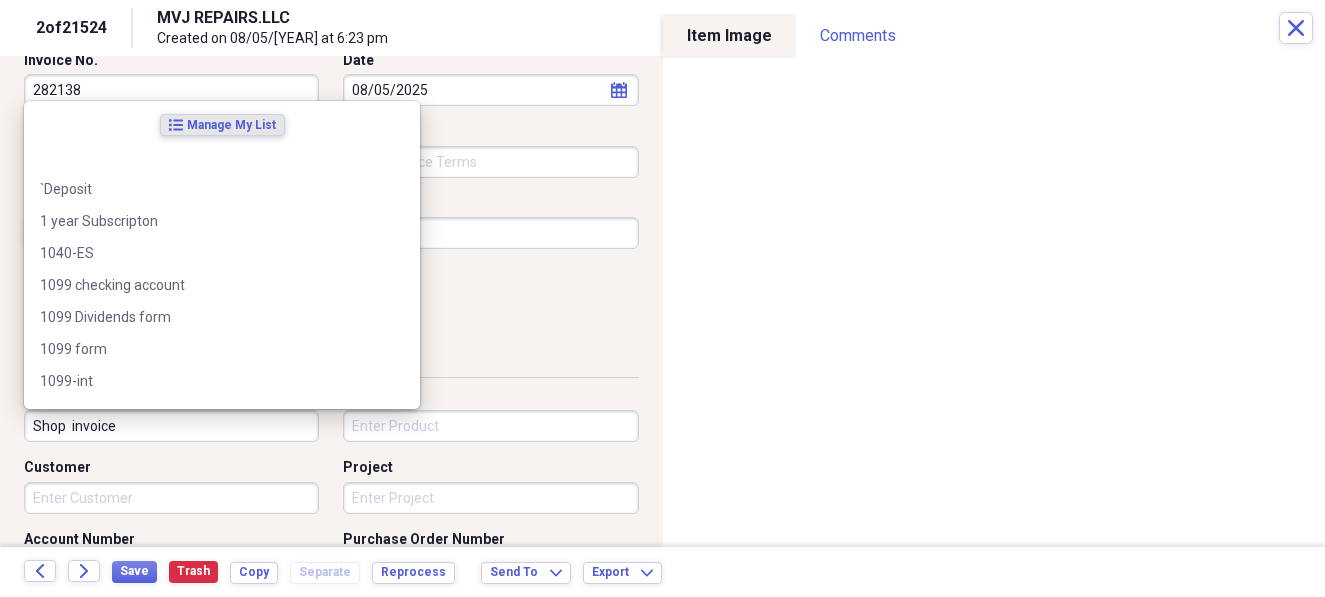 click on "Shop  invoice" at bounding box center [171, 426] 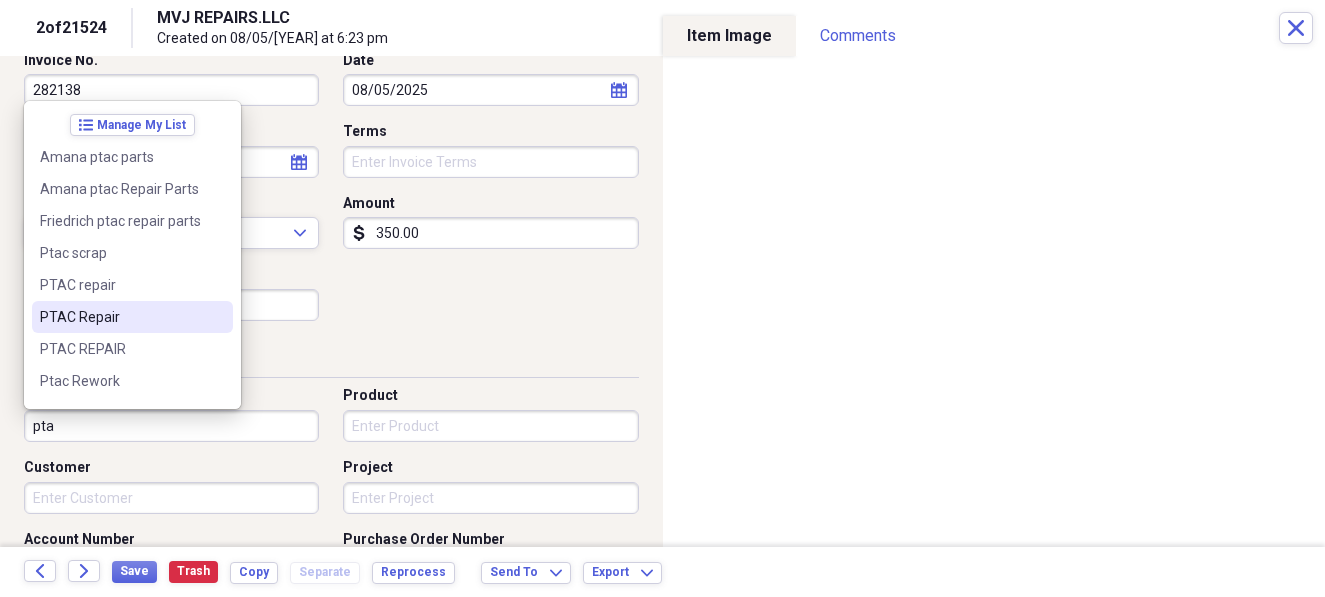 click on "PTAC Repair" at bounding box center (120, 317) 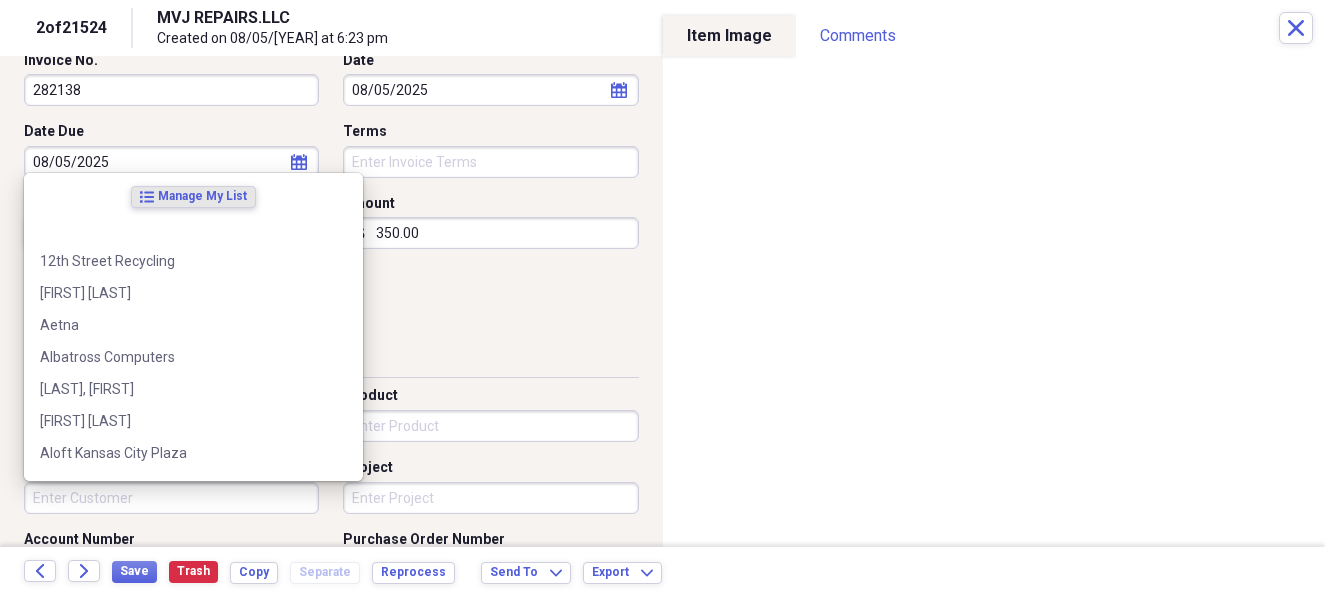 click on "Customer" at bounding box center [171, 498] 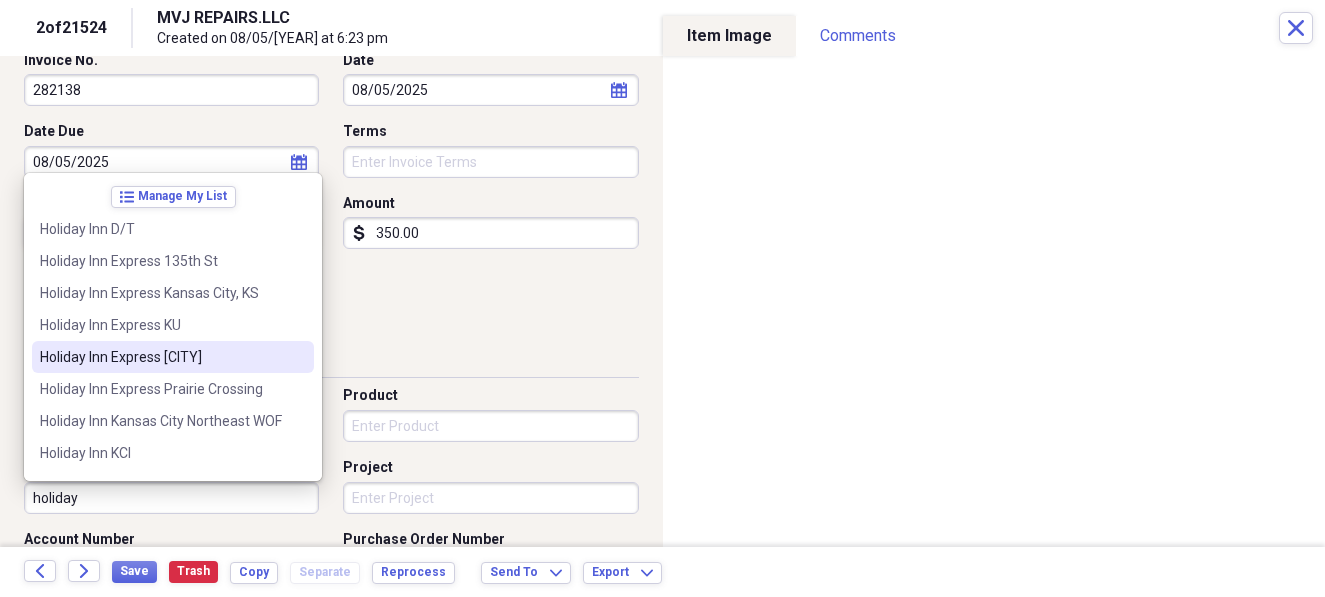 click on "Holiday Inn Express [CITY]" at bounding box center (173, 357) 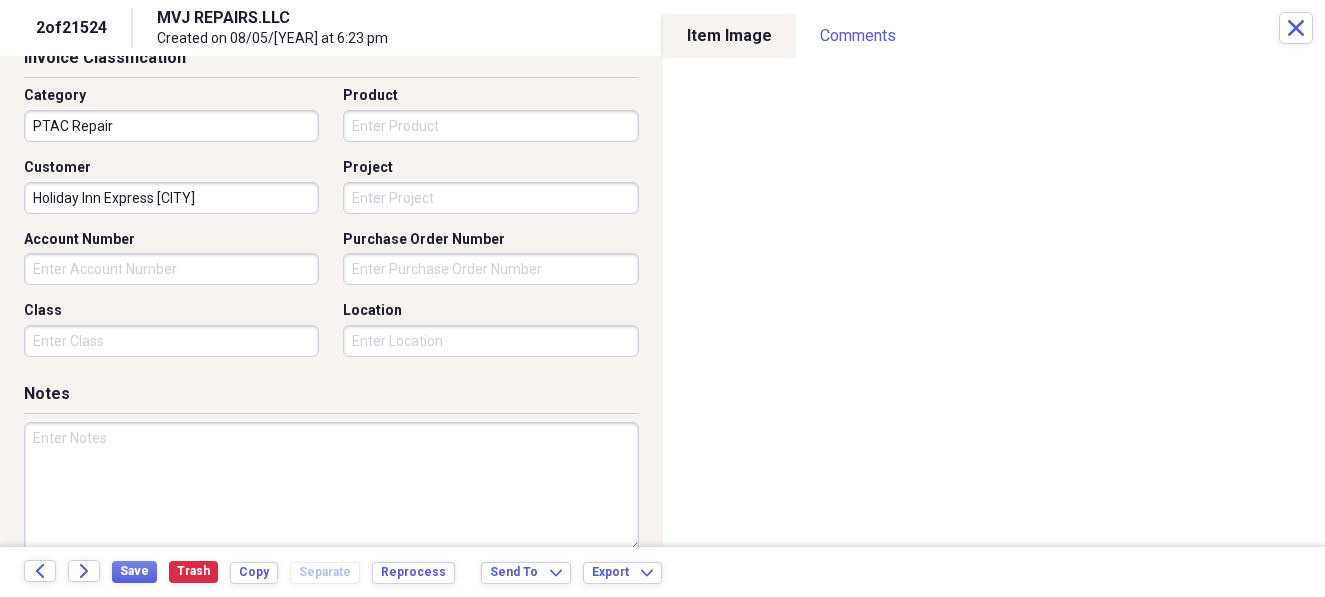 scroll, scrollTop: 555, scrollLeft: 0, axis: vertical 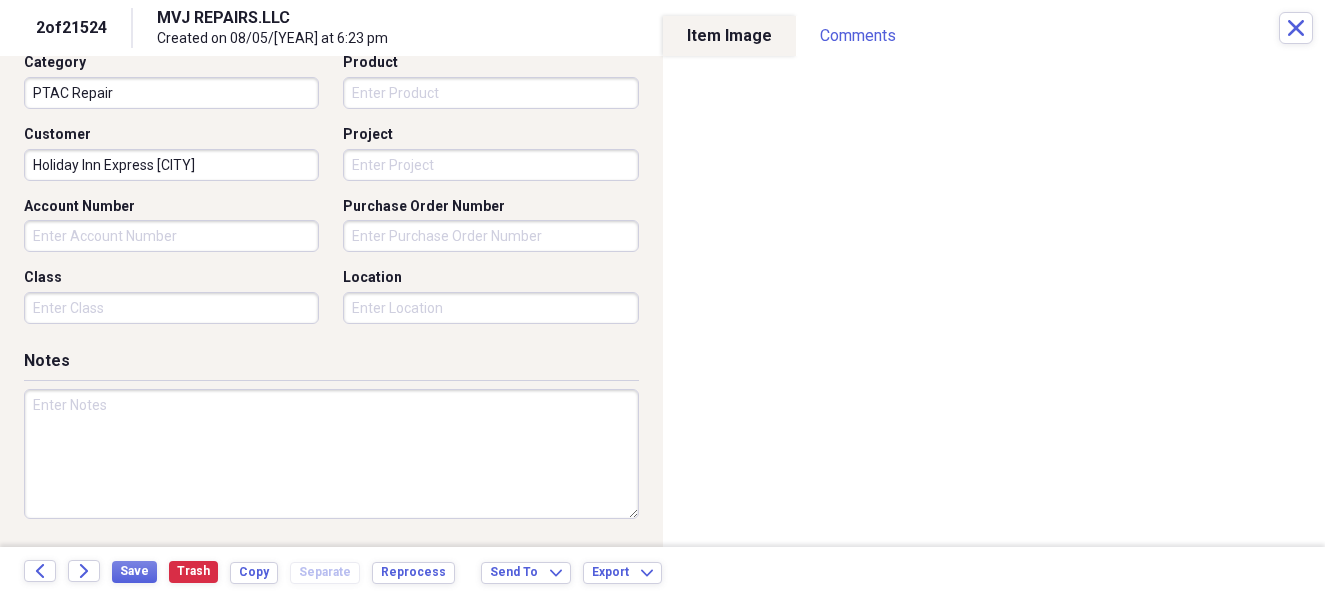click at bounding box center (331, 454) 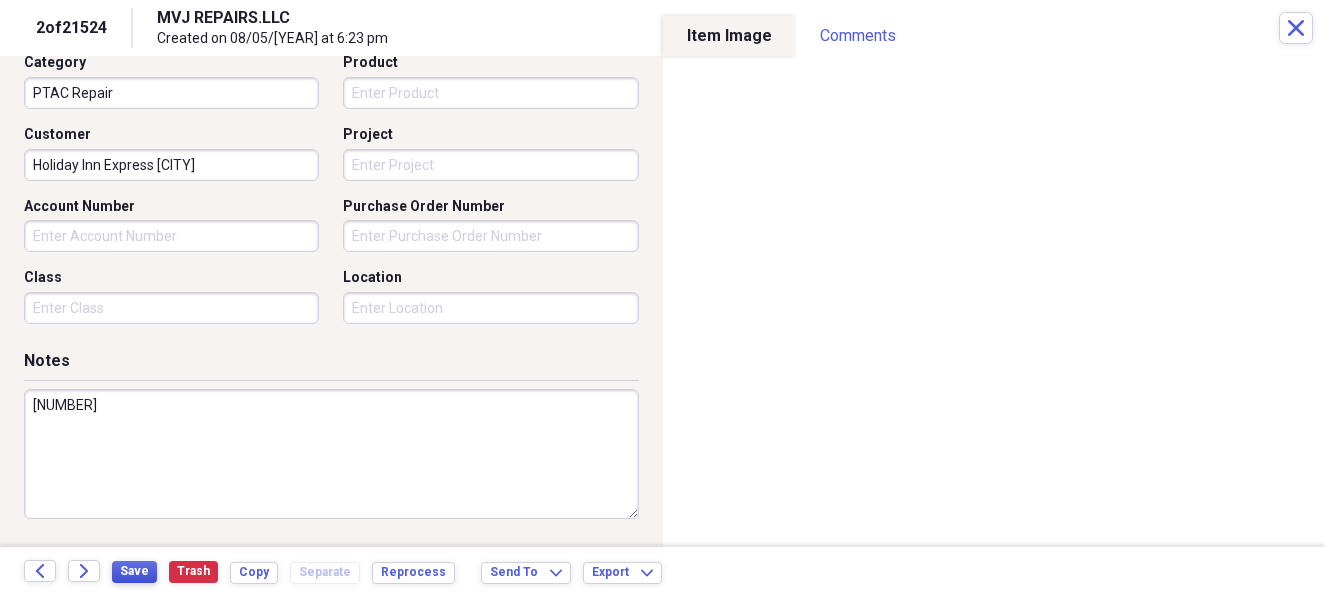 type on "[NUMBER]" 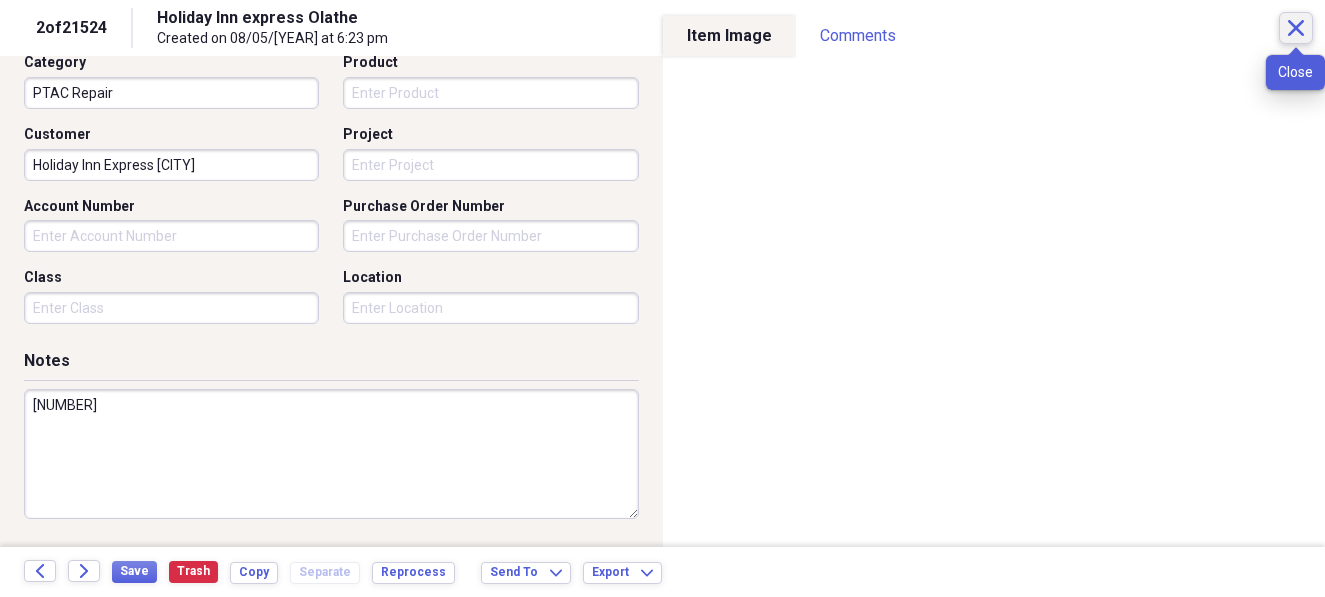click on "Close" at bounding box center [1296, 28] 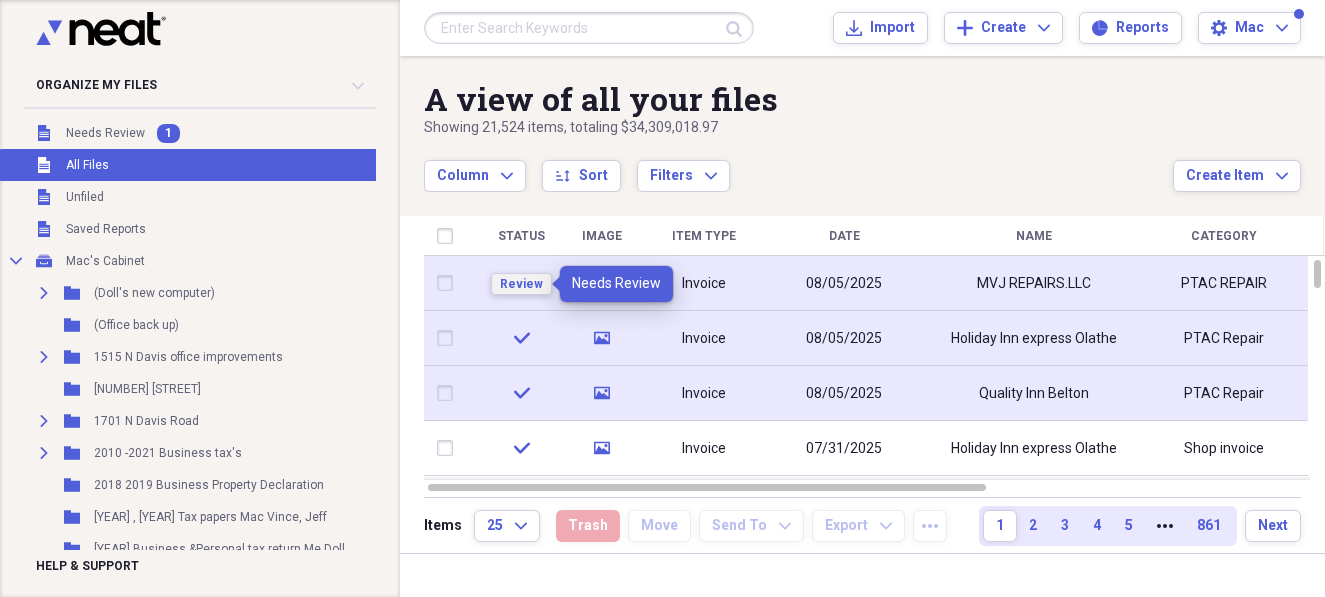 click on "Review" at bounding box center (521, 284) 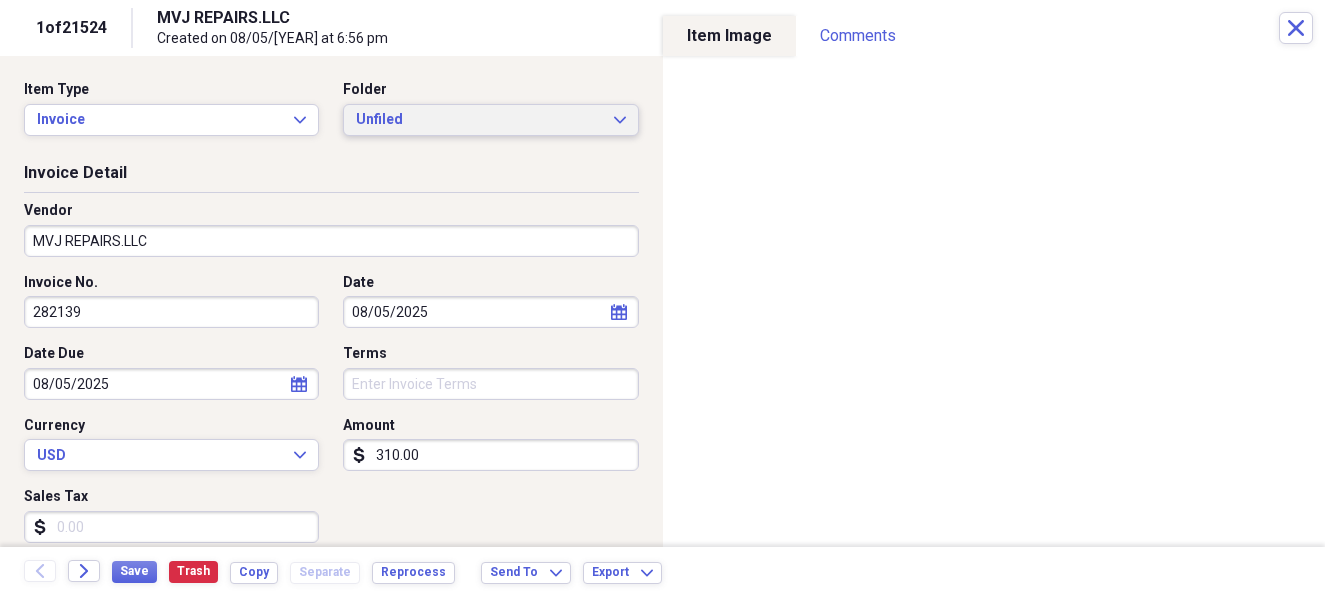 click on "Expand" 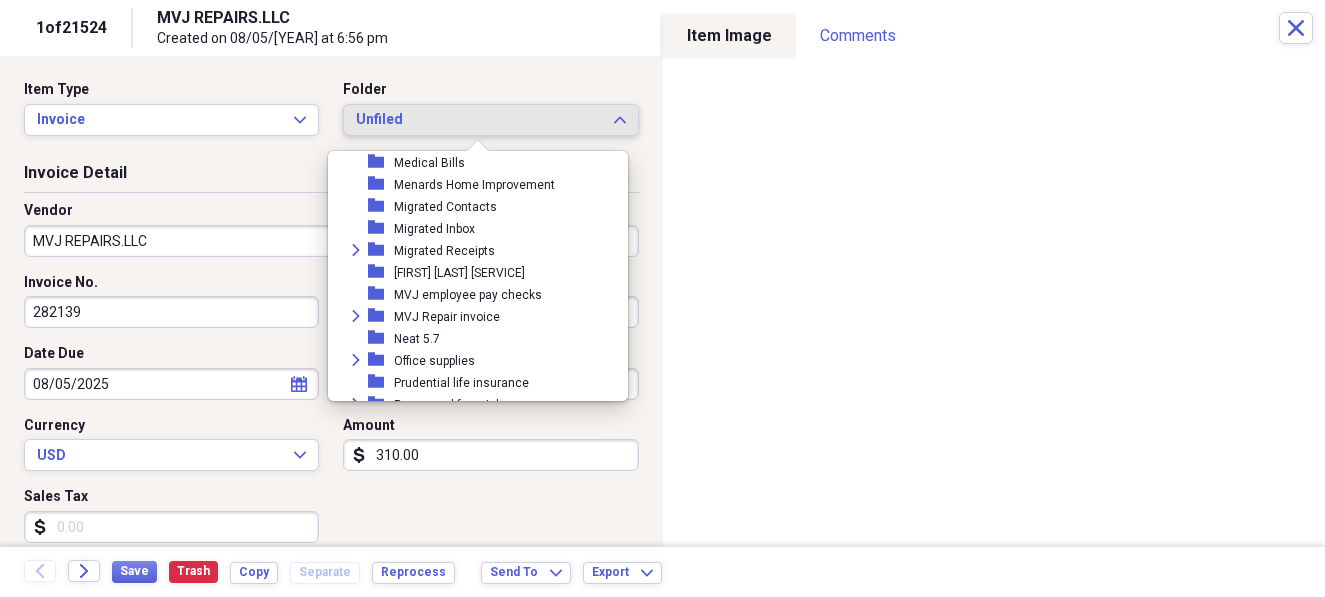 scroll, scrollTop: 2333, scrollLeft: 0, axis: vertical 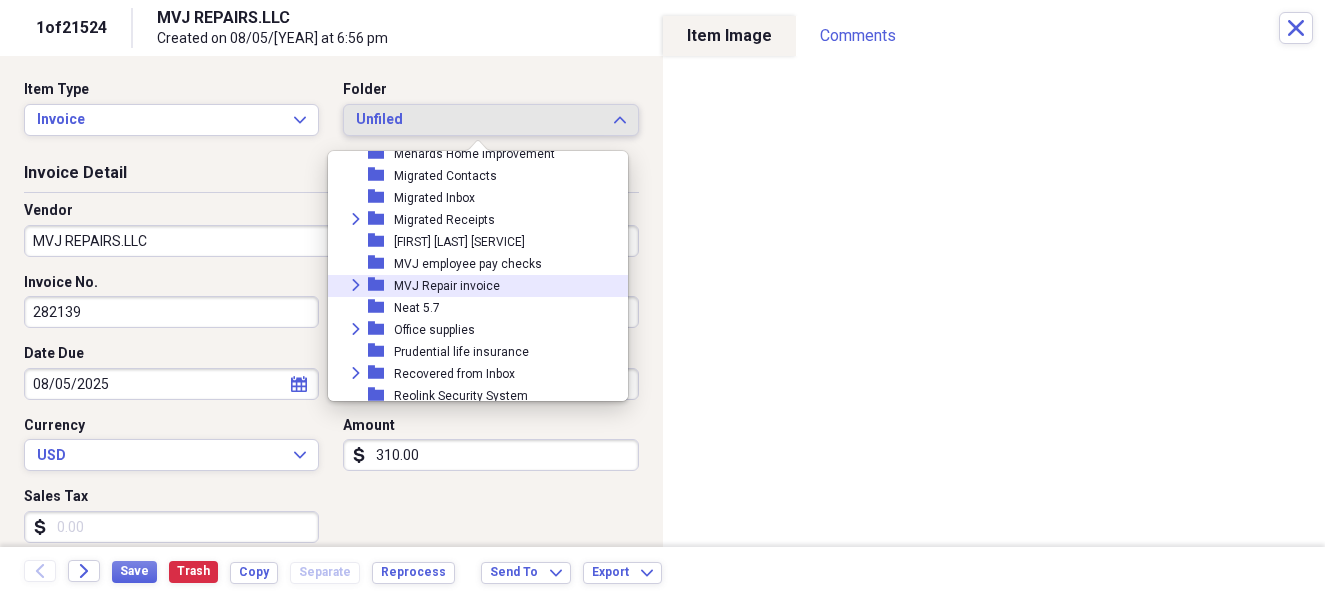 click on "MVJ Repair invoice" at bounding box center [447, 286] 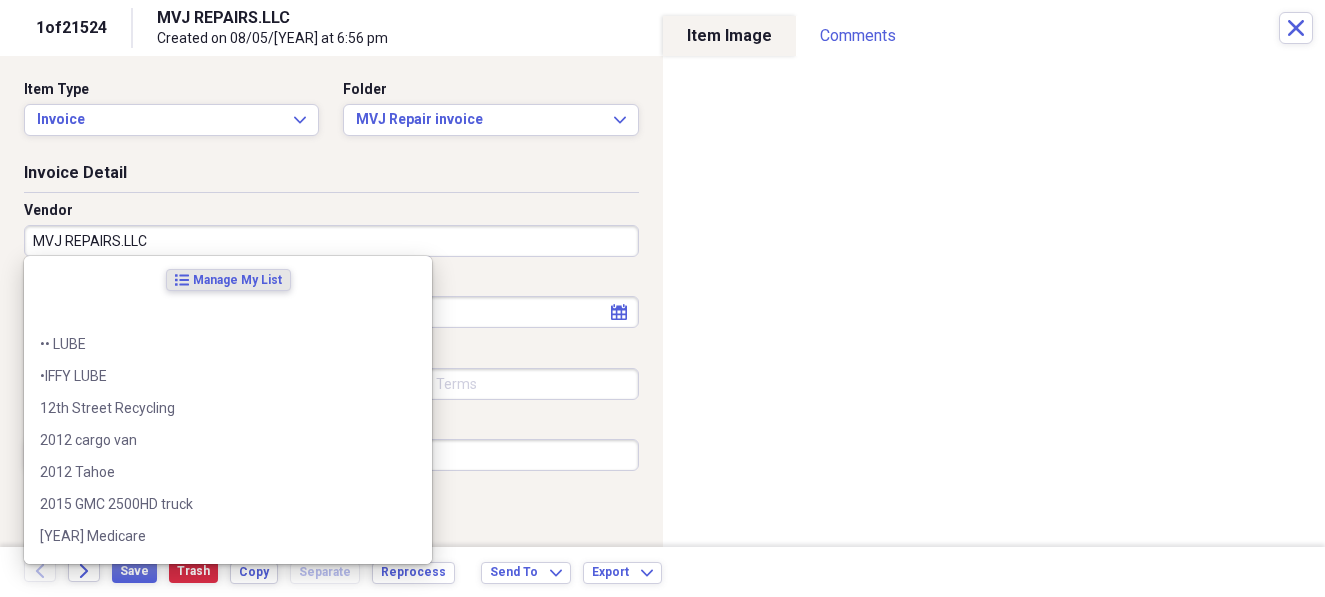 click on "MVJ REPAIRS.LLC" at bounding box center [331, 241] 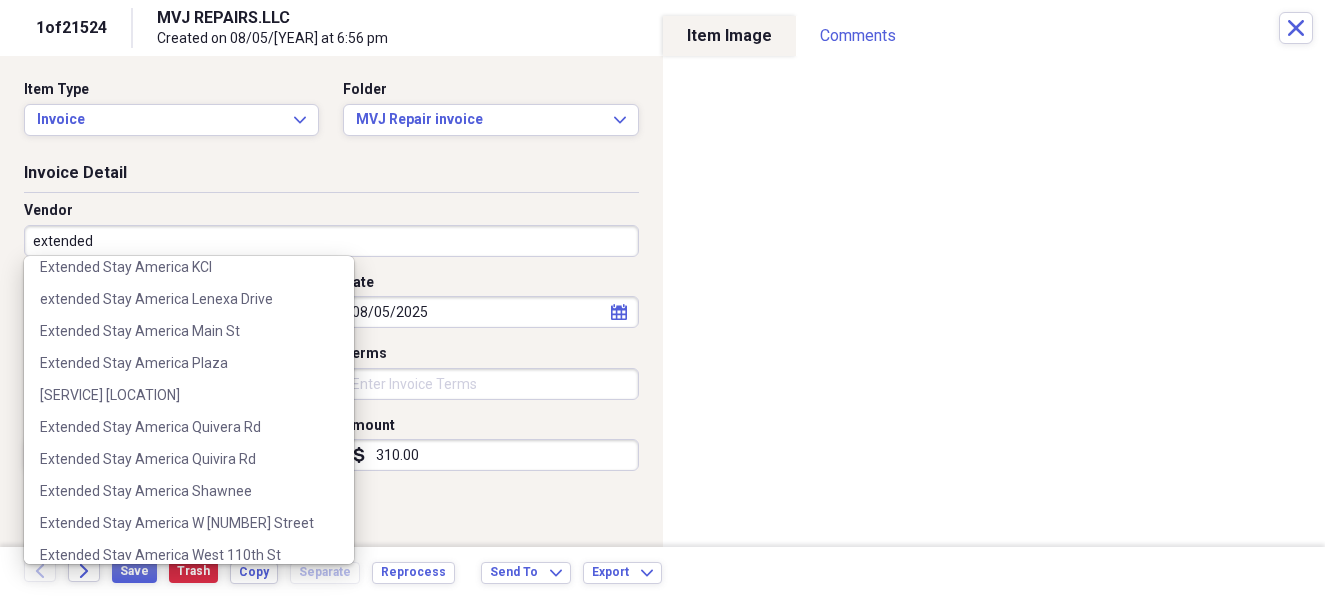 scroll, scrollTop: 444, scrollLeft: 0, axis: vertical 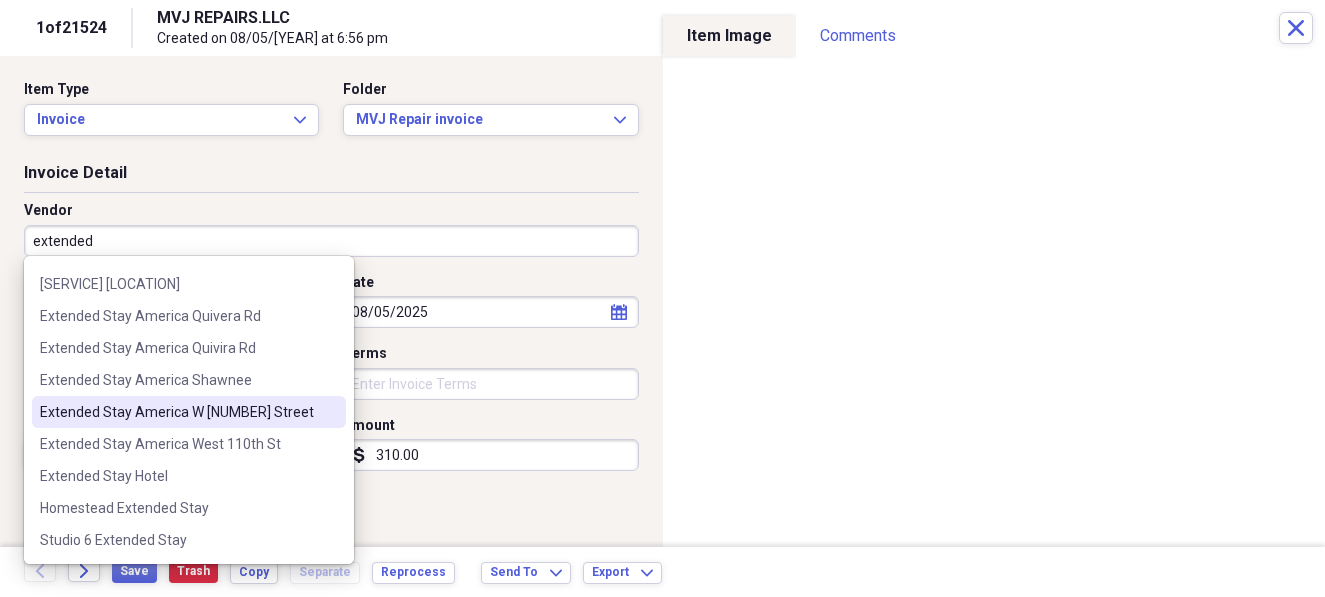 click on "Extended Stay America W [NUMBER] Street" at bounding box center [177, 412] 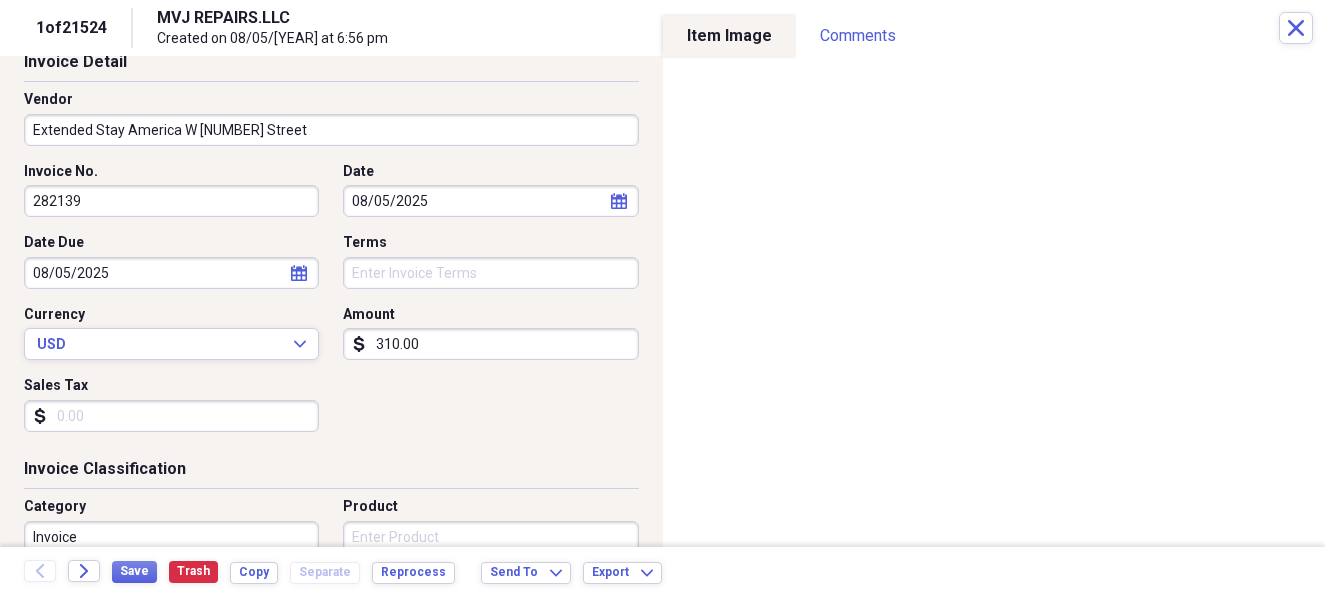 scroll, scrollTop: 222, scrollLeft: 0, axis: vertical 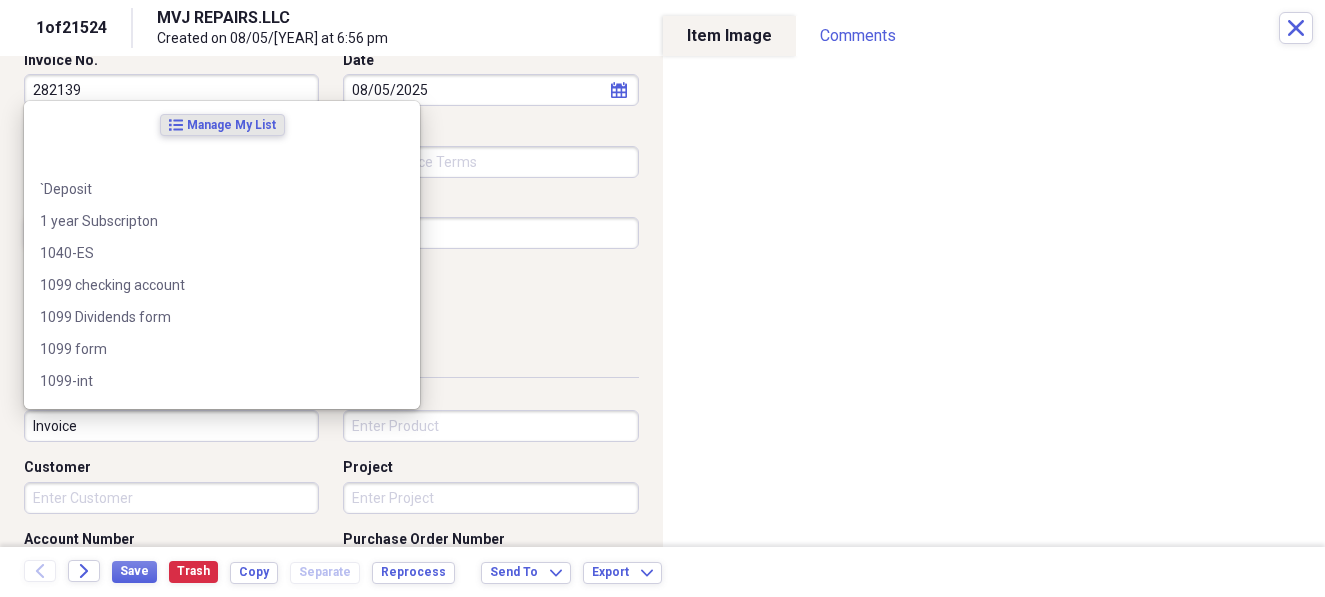 click on "Invoice" at bounding box center [171, 426] 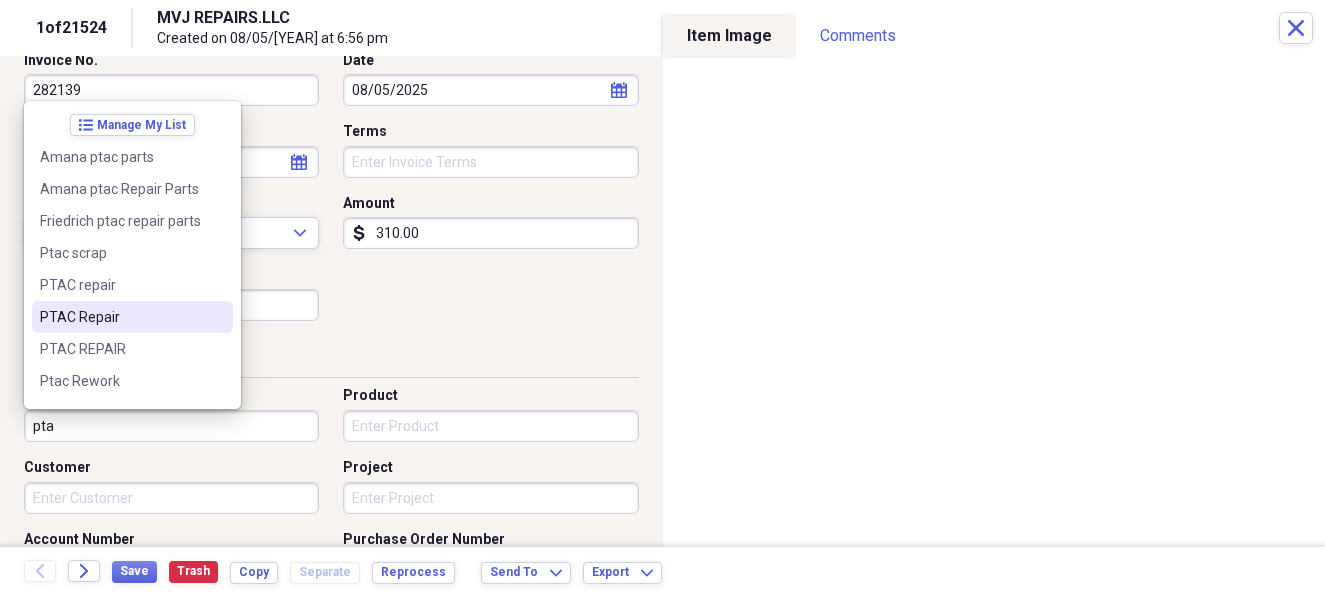 click on "PTAC Repair" at bounding box center (132, 317) 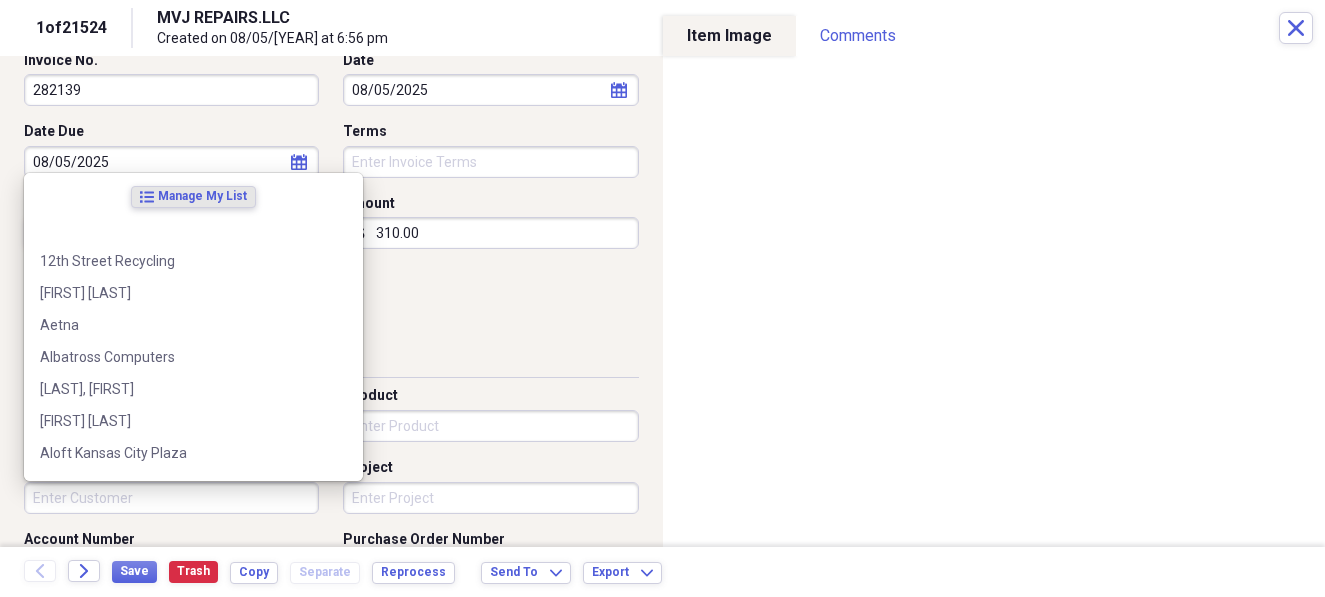click on "Customer" at bounding box center (171, 498) 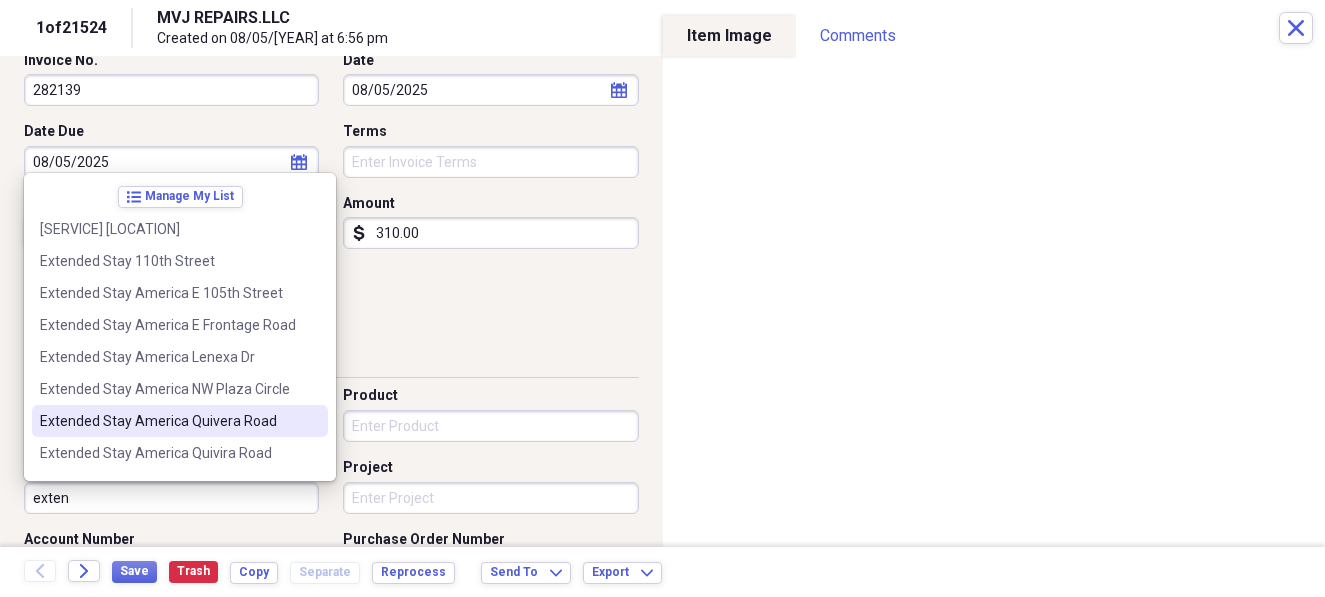 scroll, scrollTop: 111, scrollLeft: 0, axis: vertical 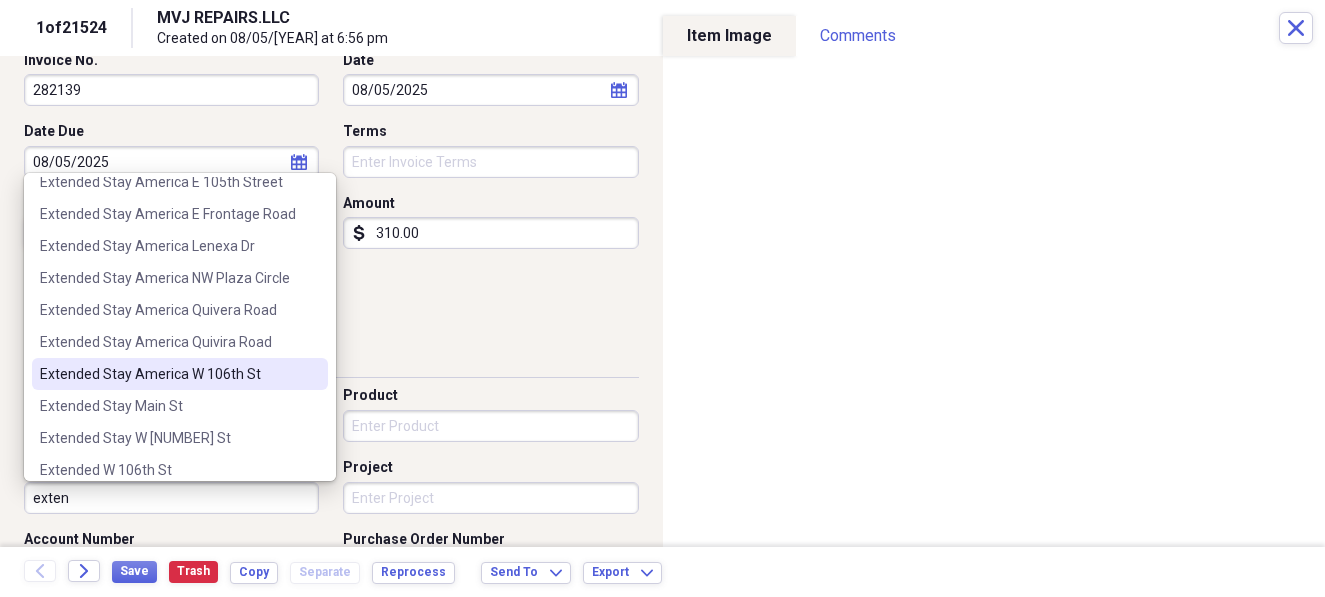 click on "Extended Stay America W 106th St" at bounding box center [168, 374] 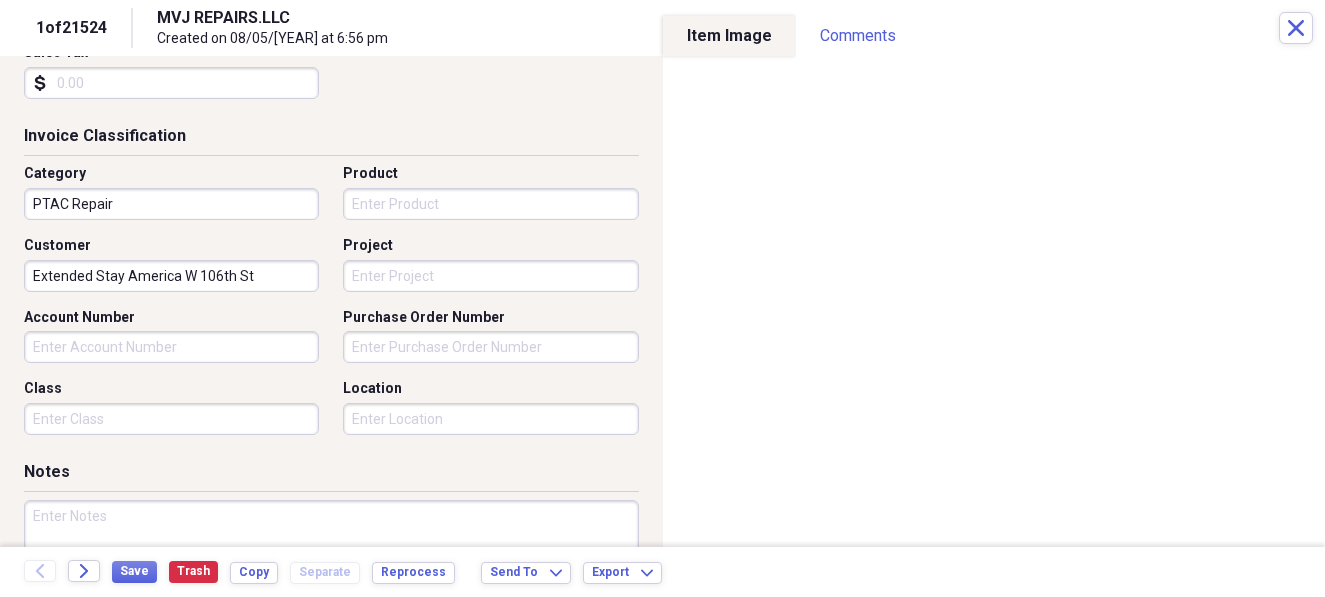 scroll, scrollTop: 555, scrollLeft: 0, axis: vertical 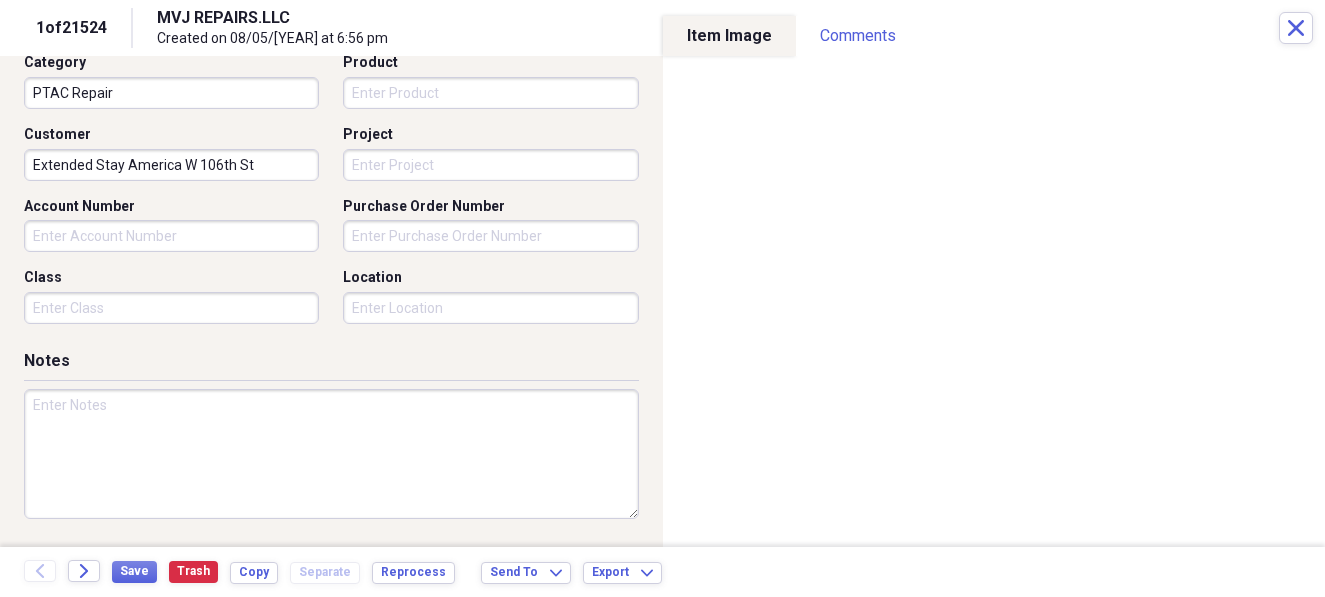 click at bounding box center [331, 454] 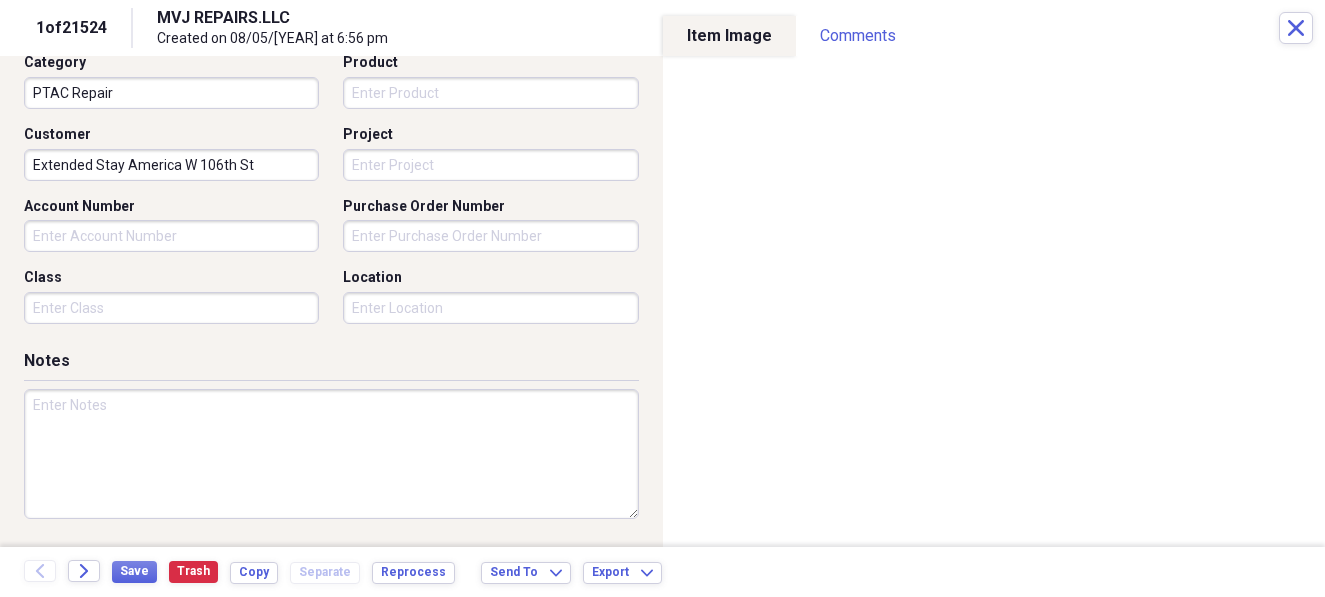 click at bounding box center [331, 454] 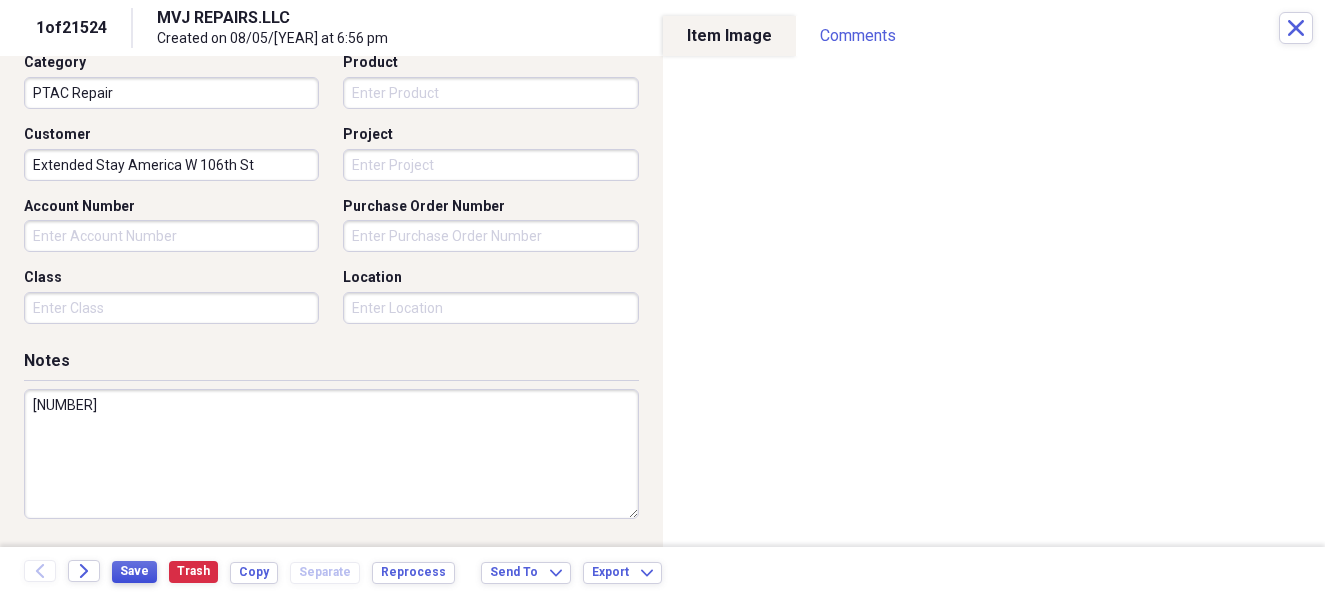 type on "[NUMBER]" 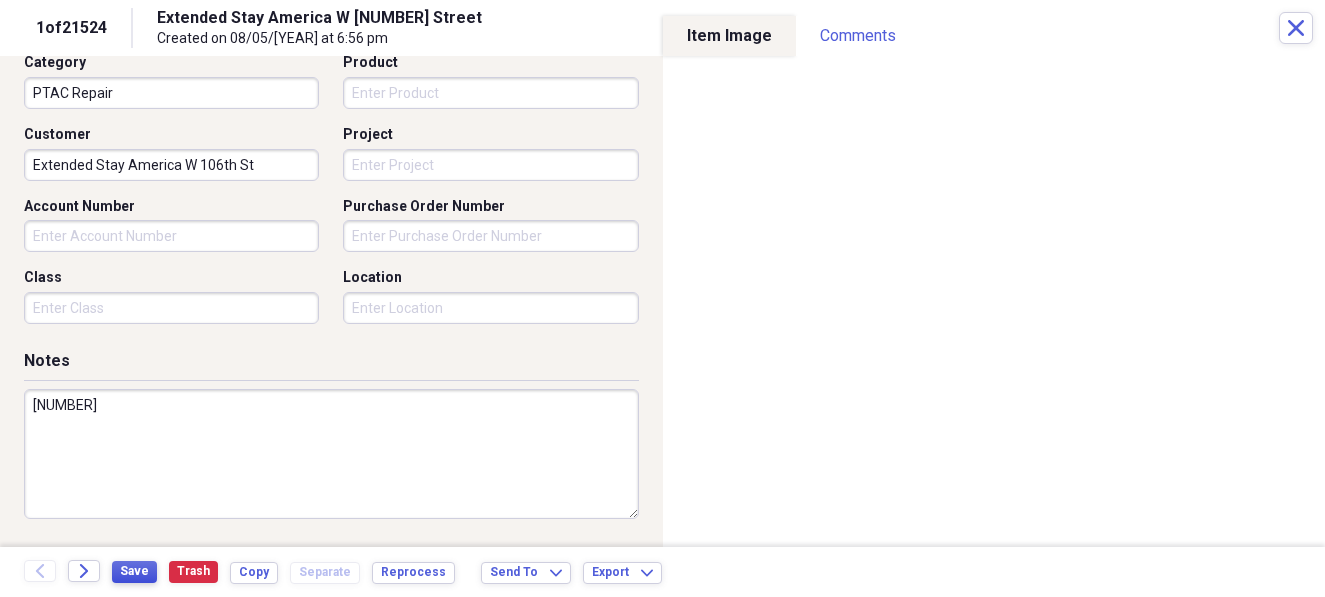 click on "Save" at bounding box center (134, 571) 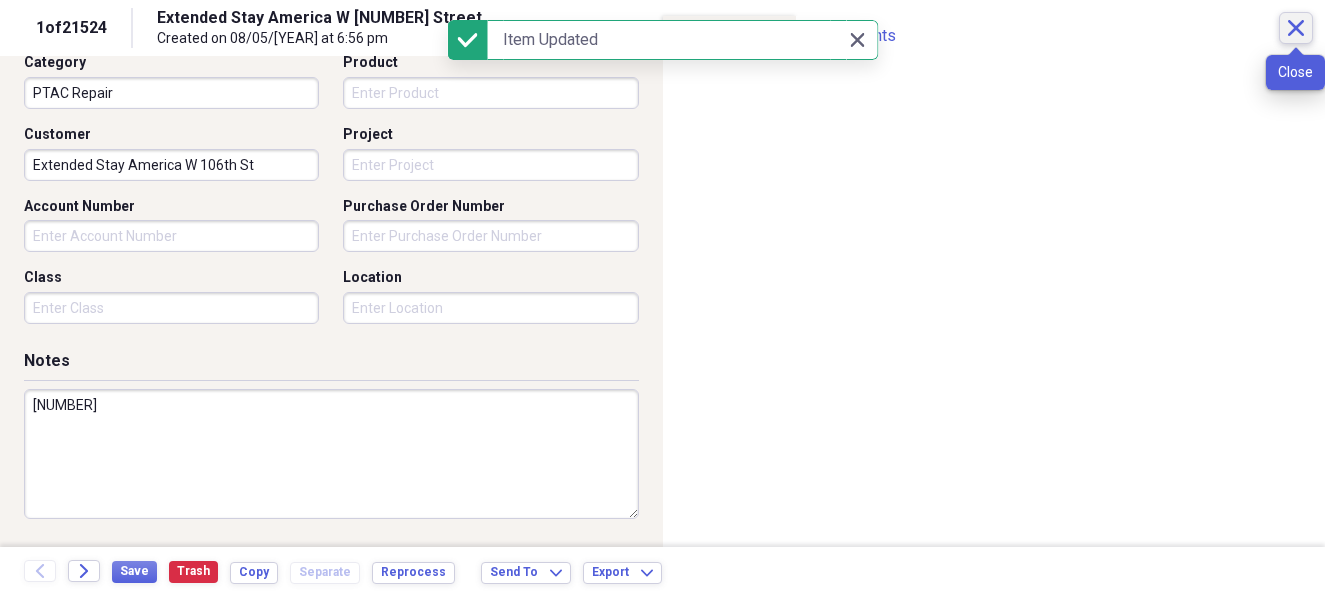 click 